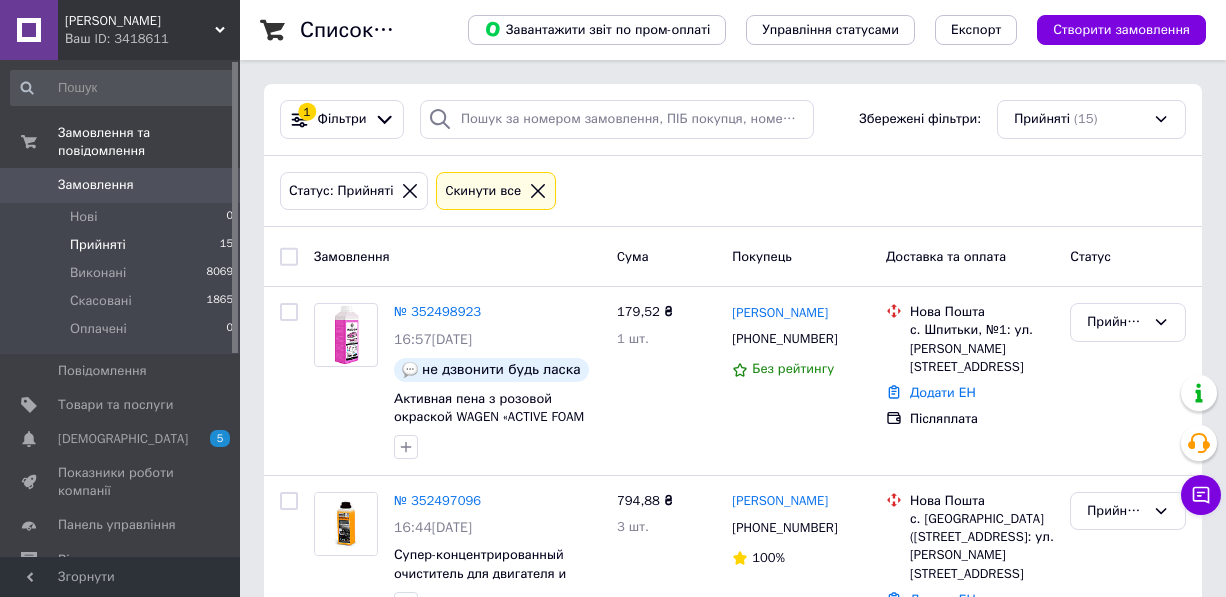 scroll, scrollTop: 0, scrollLeft: 0, axis: both 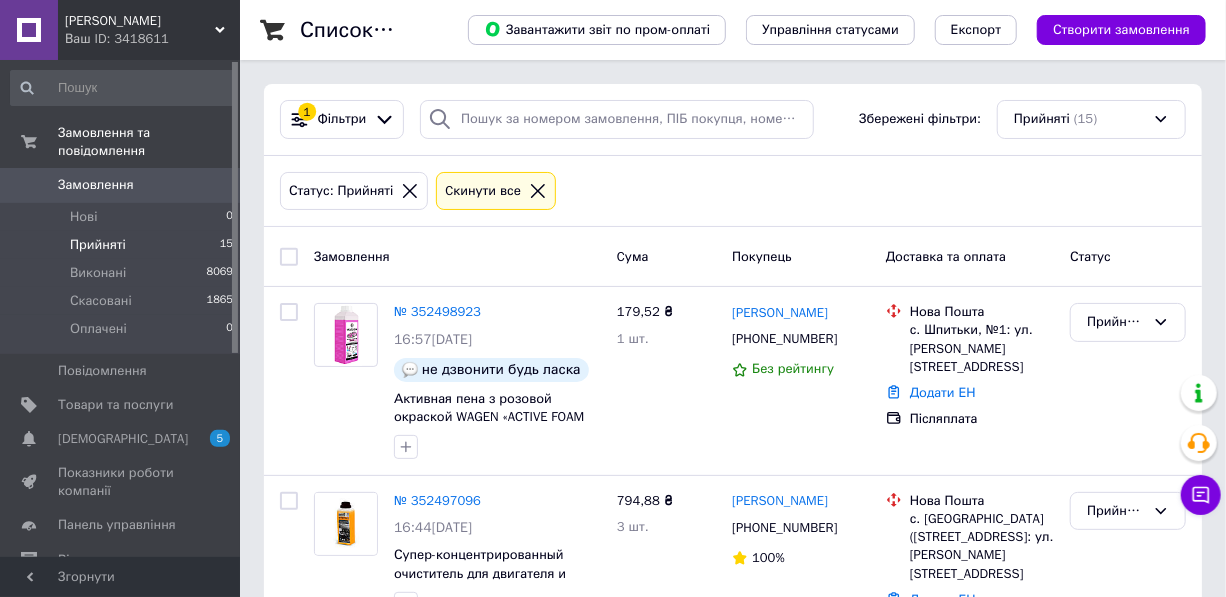 click on "Замовлення" at bounding box center (96, 185) 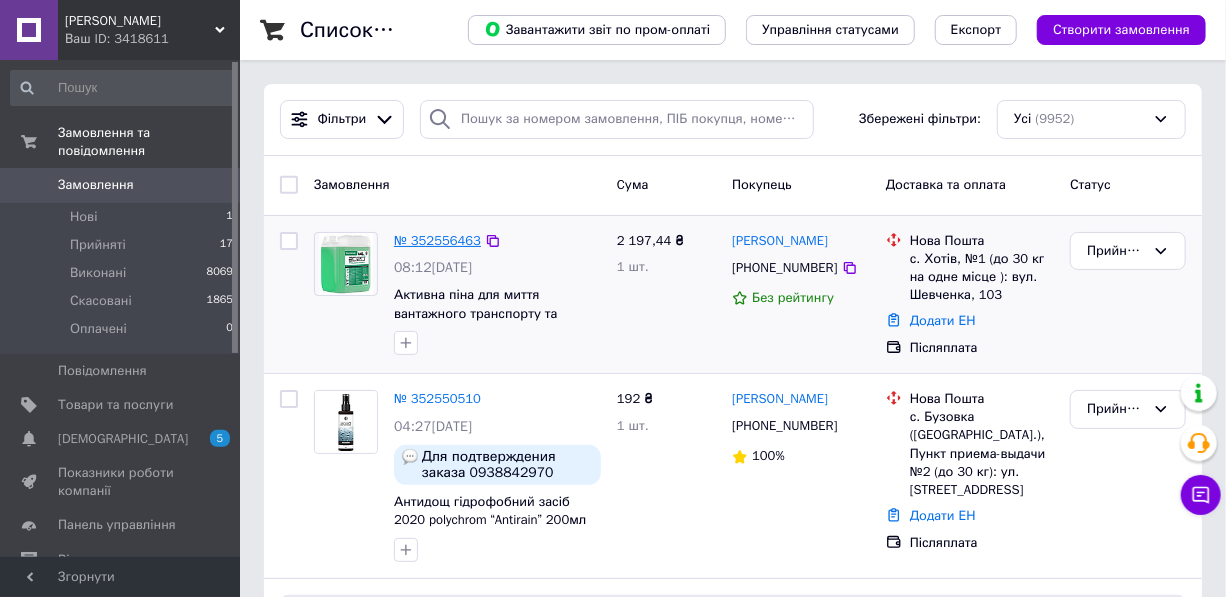 click on "№ 352556463" at bounding box center (437, 240) 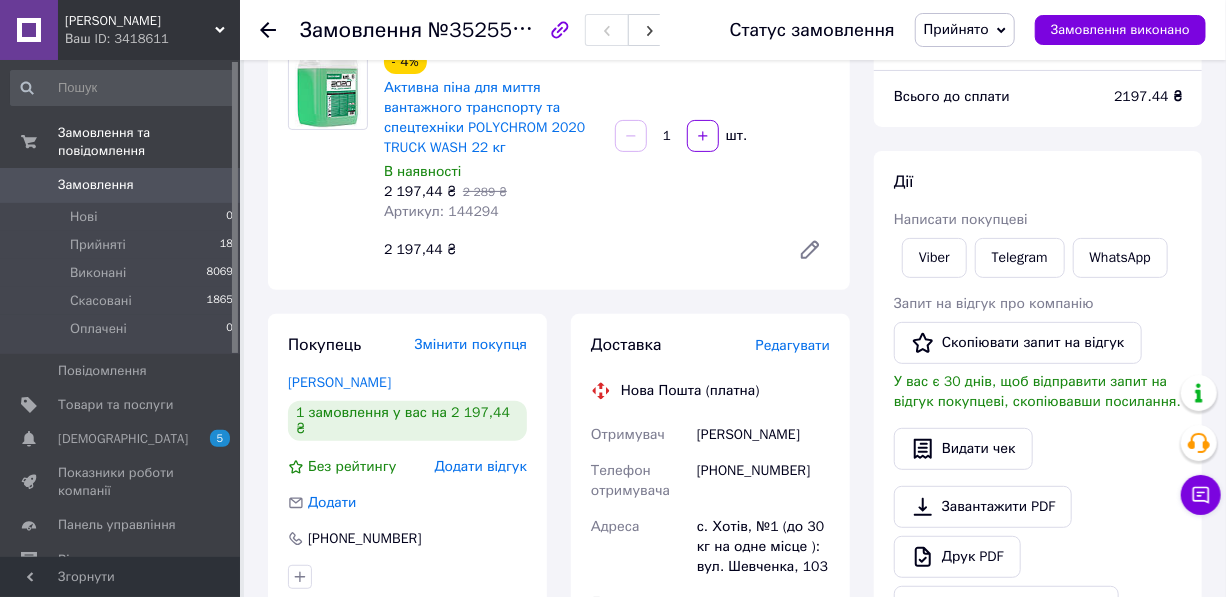 scroll, scrollTop: 179, scrollLeft: 0, axis: vertical 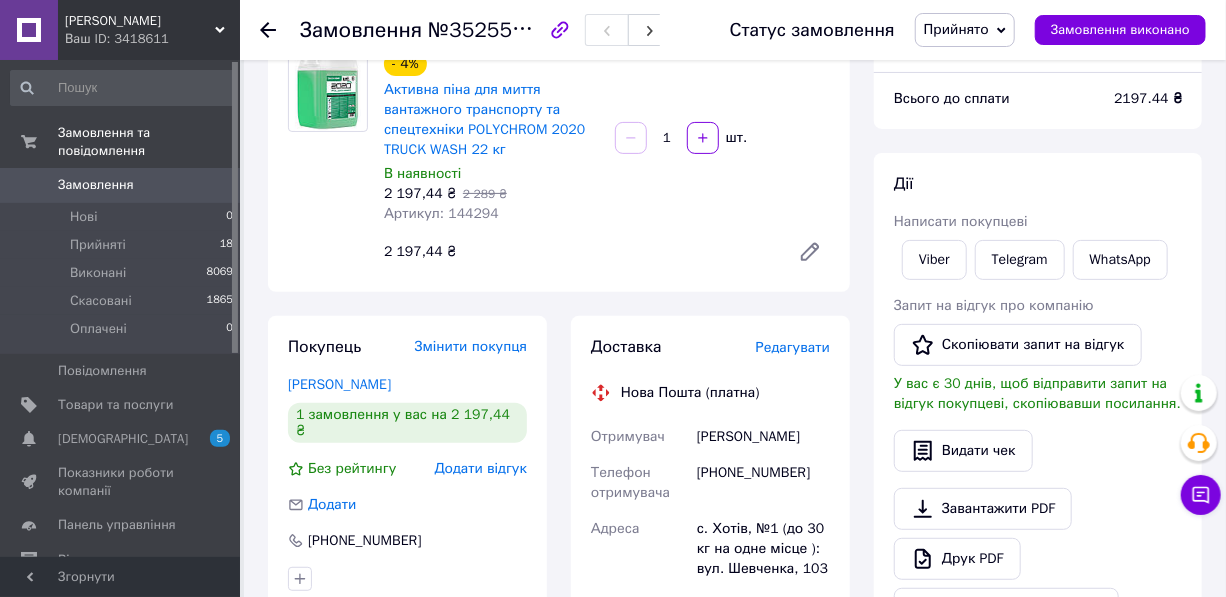 click 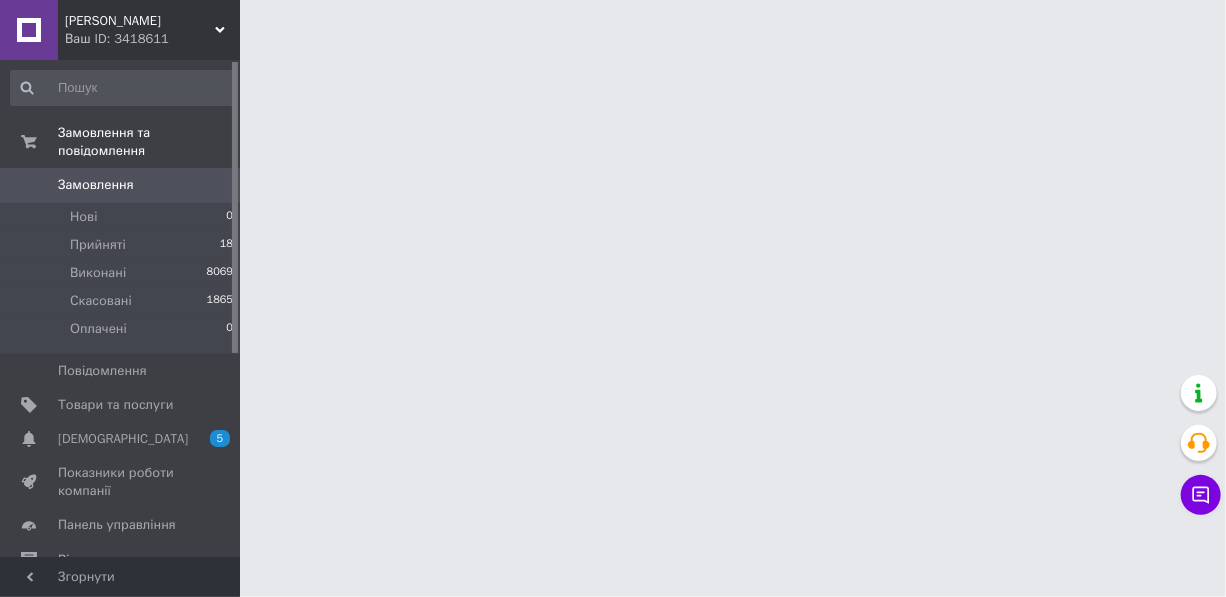 scroll, scrollTop: 0, scrollLeft: 0, axis: both 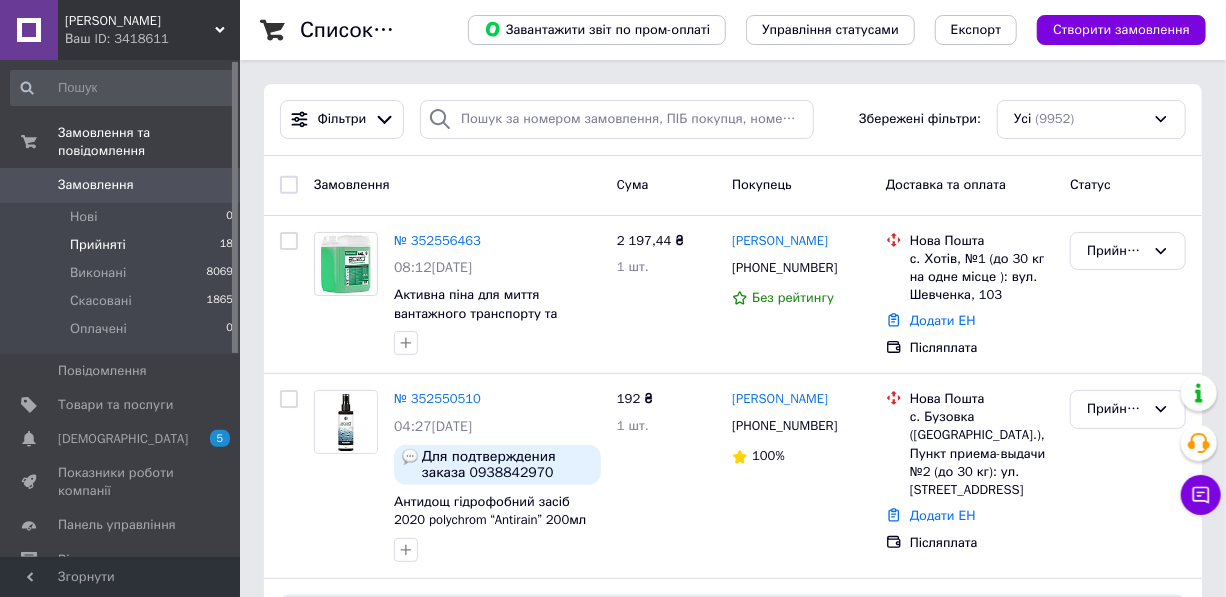 click on "Прийняті" at bounding box center [98, 245] 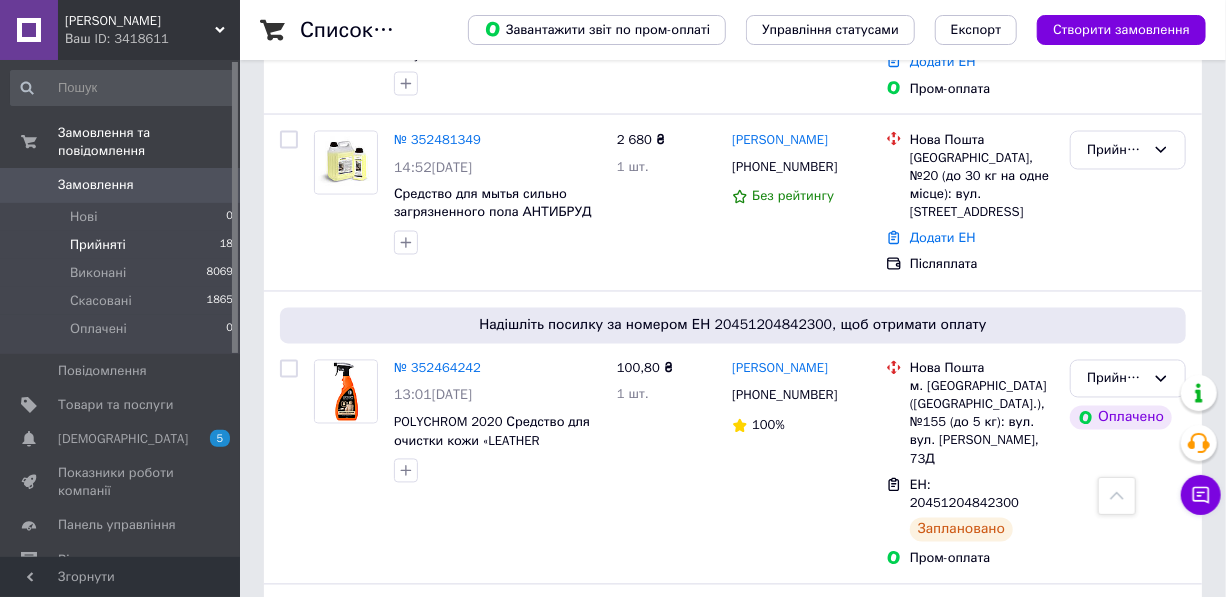 scroll, scrollTop: 1524, scrollLeft: 0, axis: vertical 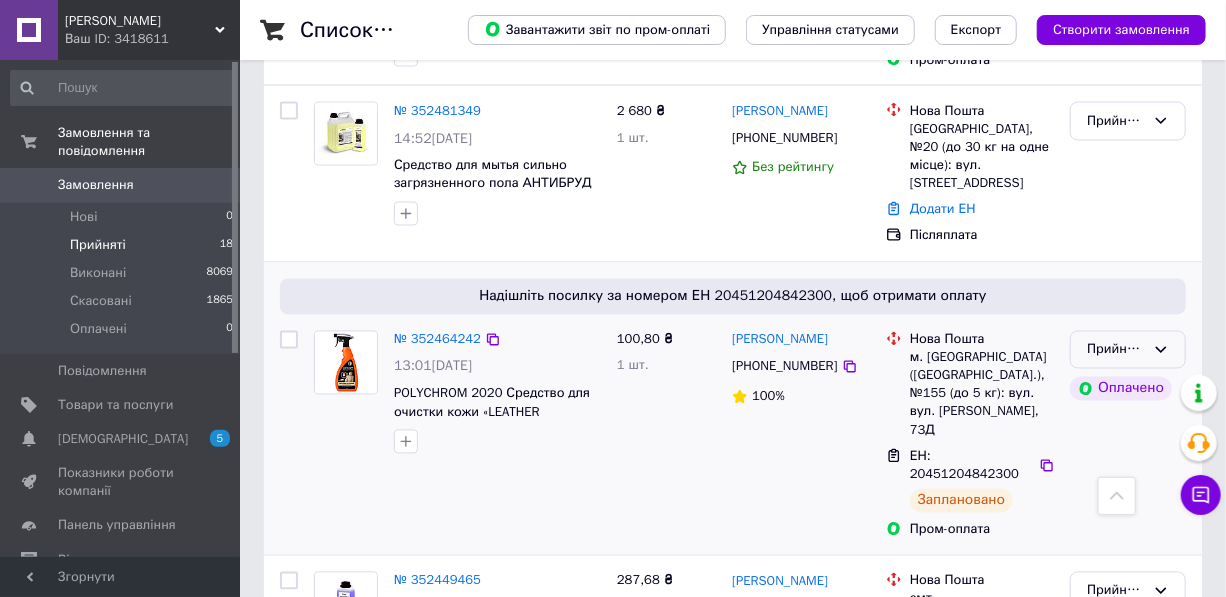 click on "Прийнято" at bounding box center [1128, 350] 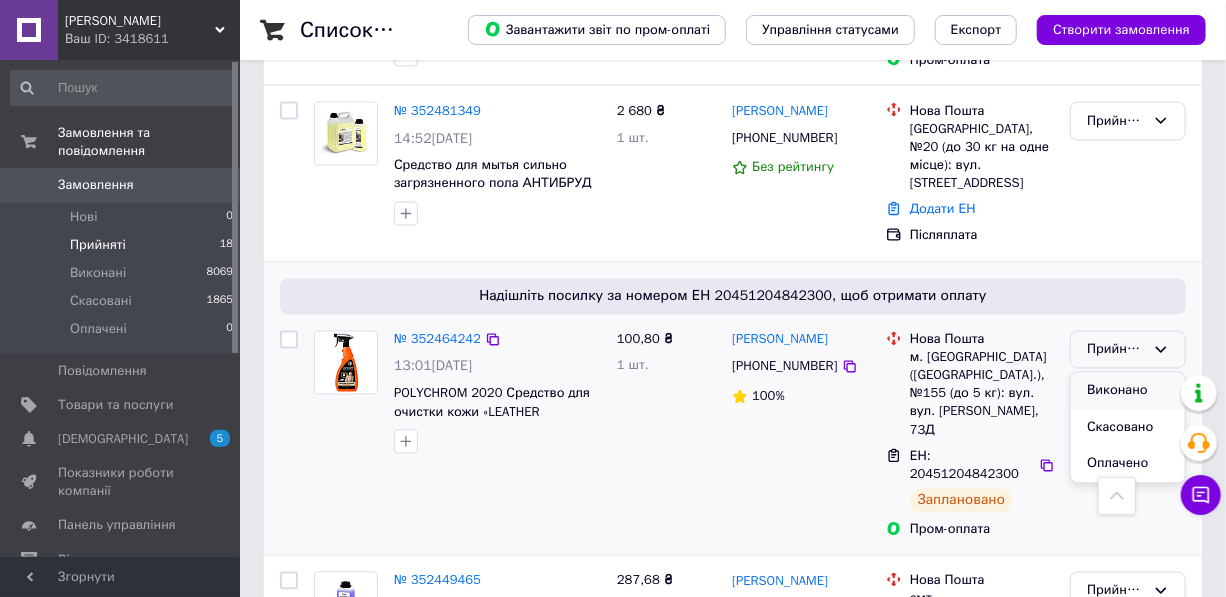 click on "Виконано" at bounding box center [1128, 391] 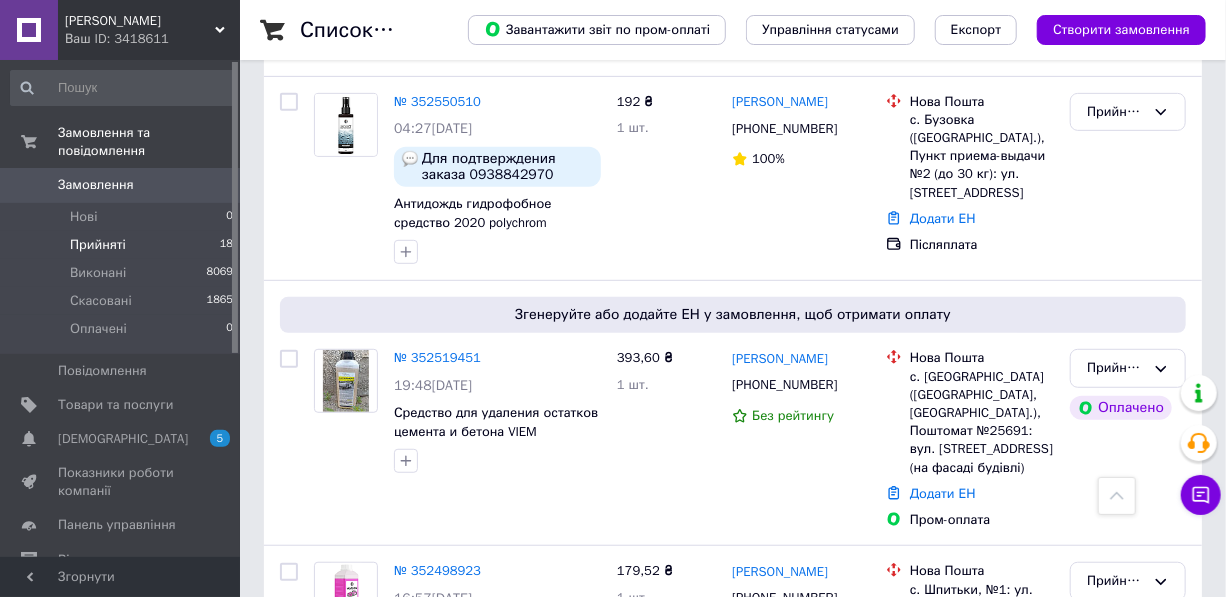 scroll, scrollTop: 0, scrollLeft: 0, axis: both 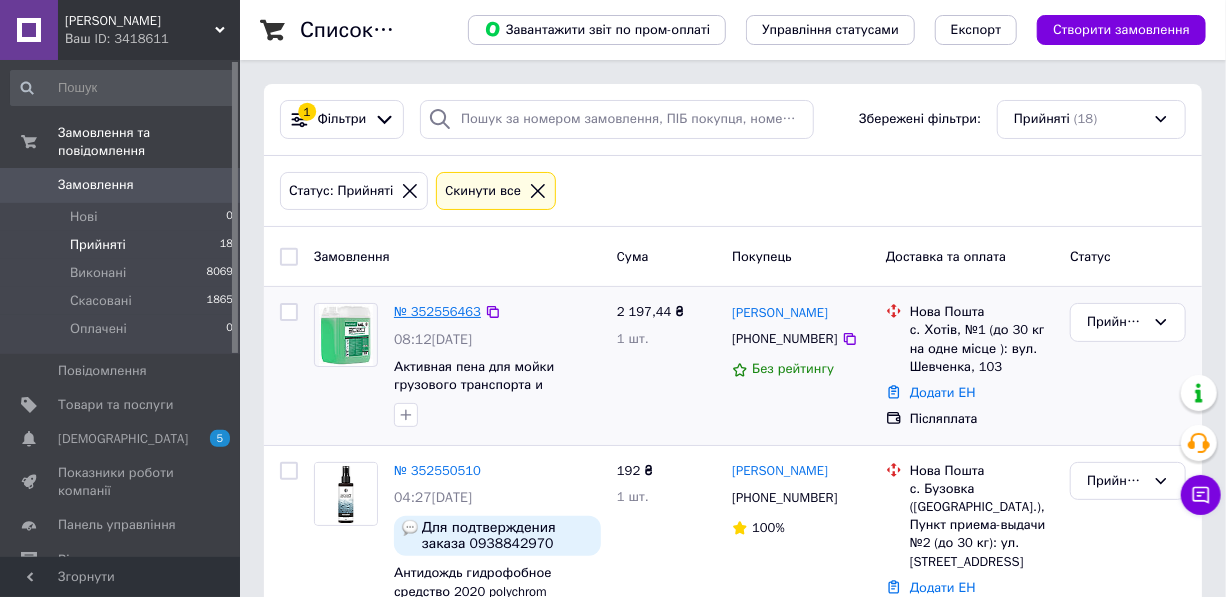 click on "№ 352556463" at bounding box center (437, 311) 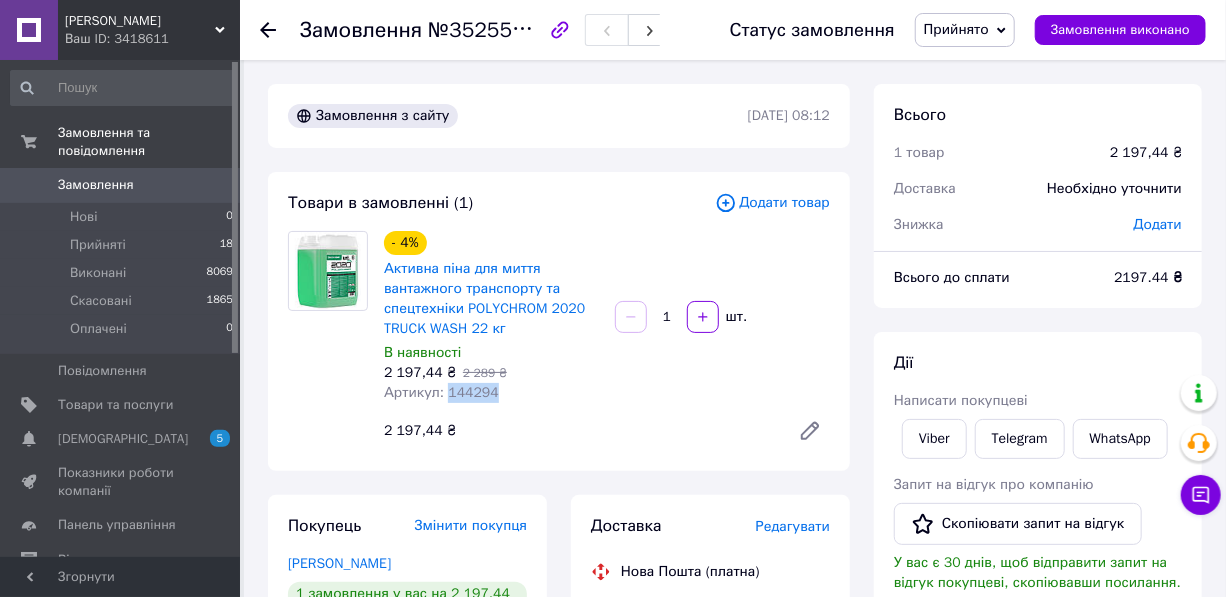 drag, startPoint x: 506, startPoint y: 390, endPoint x: 447, endPoint y: 391, distance: 59.008472 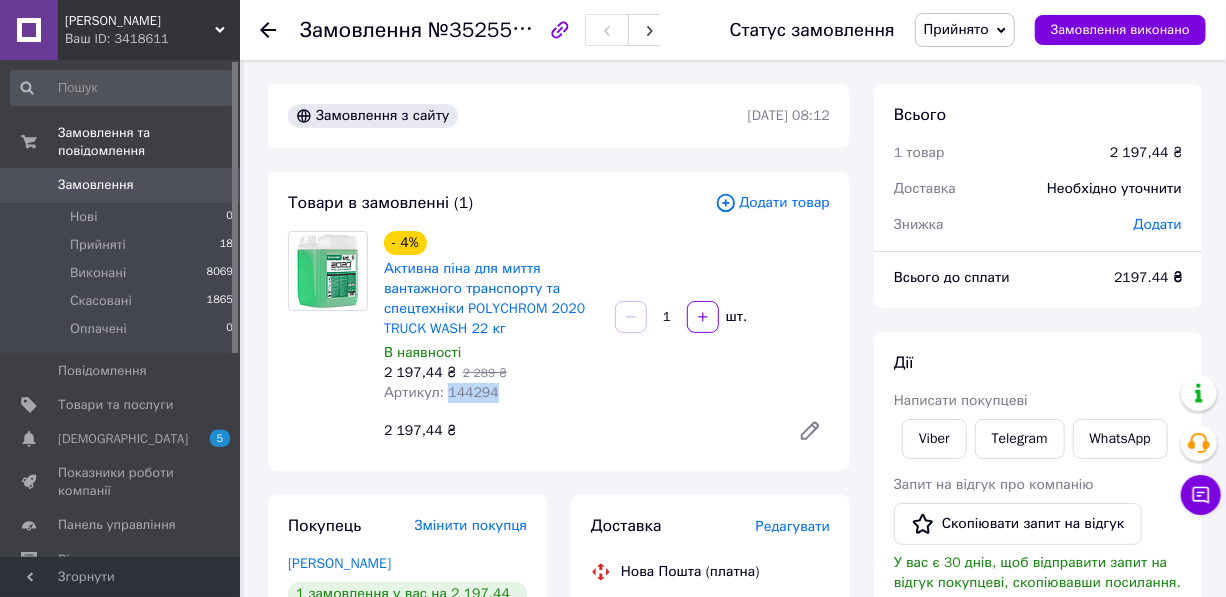 copy on "144294" 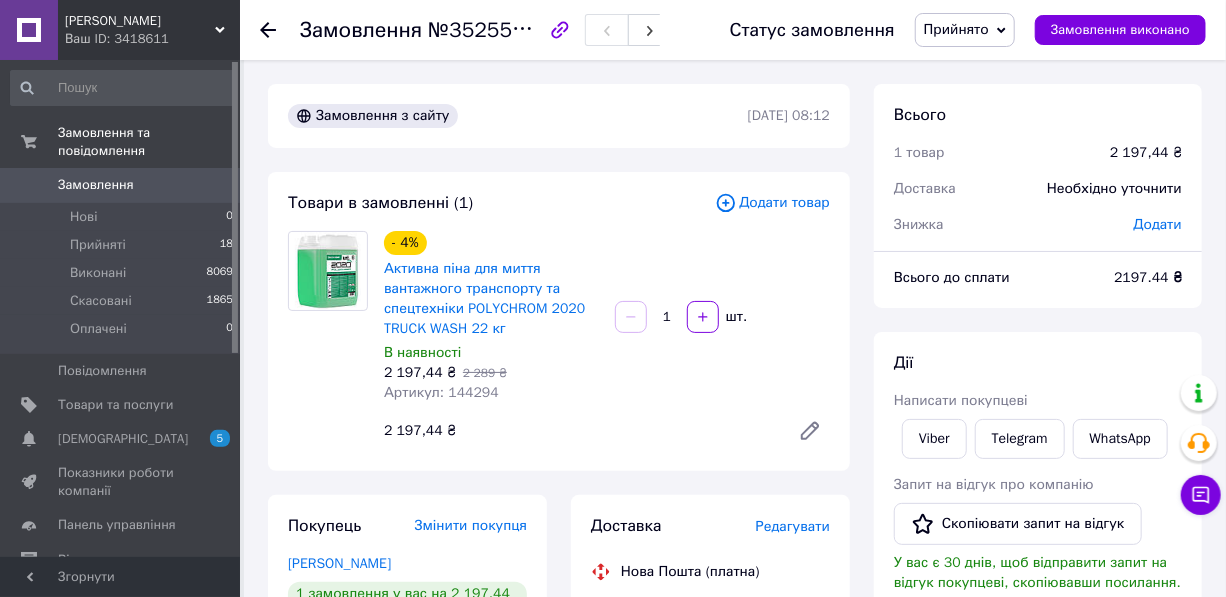 click 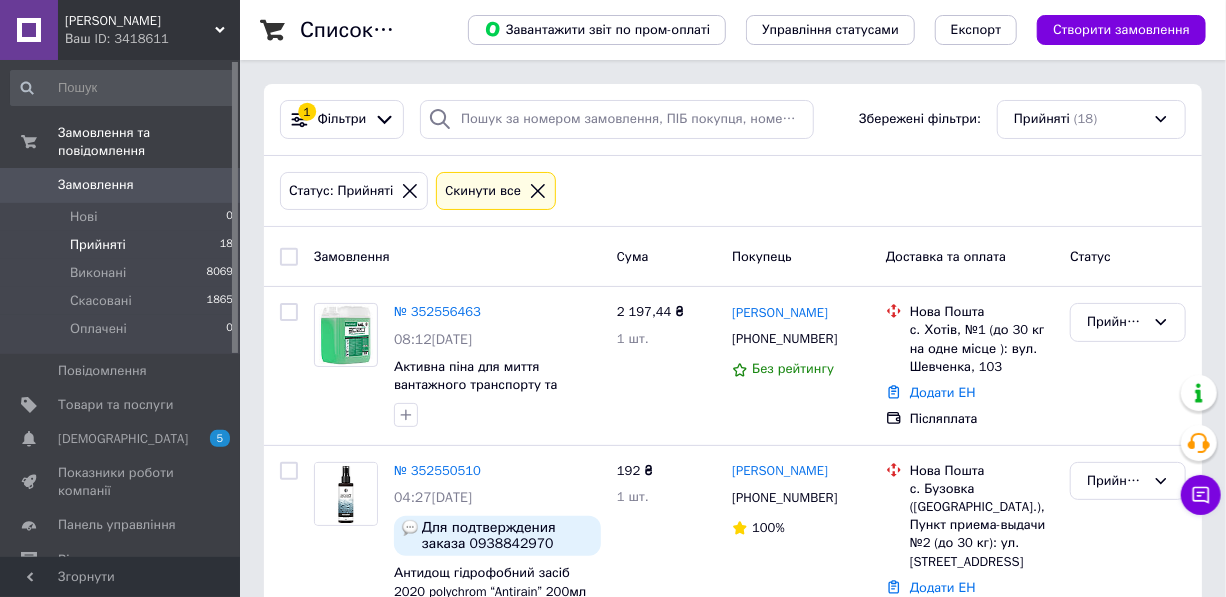 click on "[PERSON_NAME]" at bounding box center (140, 21) 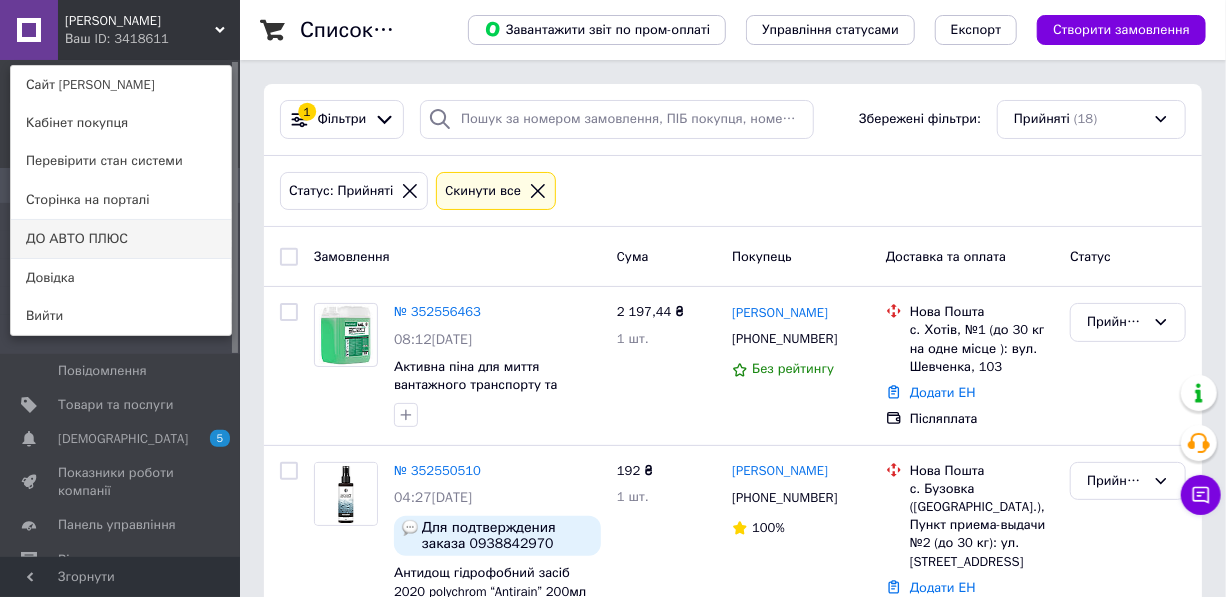 click on "ДО АВТО ПЛЮС" at bounding box center [121, 239] 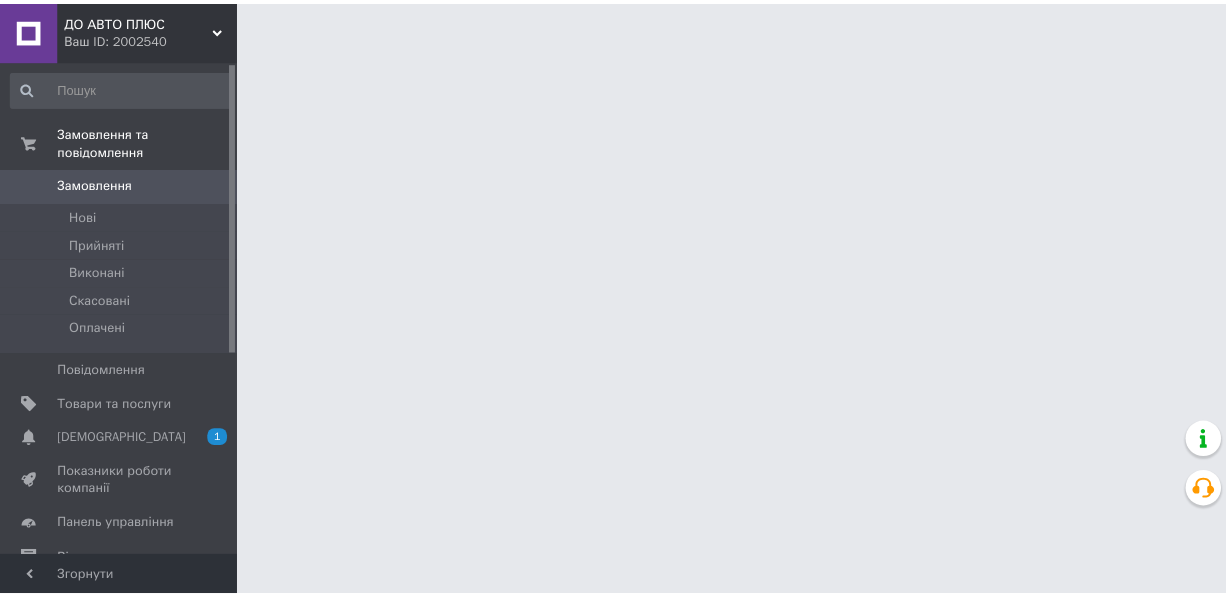 scroll, scrollTop: 0, scrollLeft: 0, axis: both 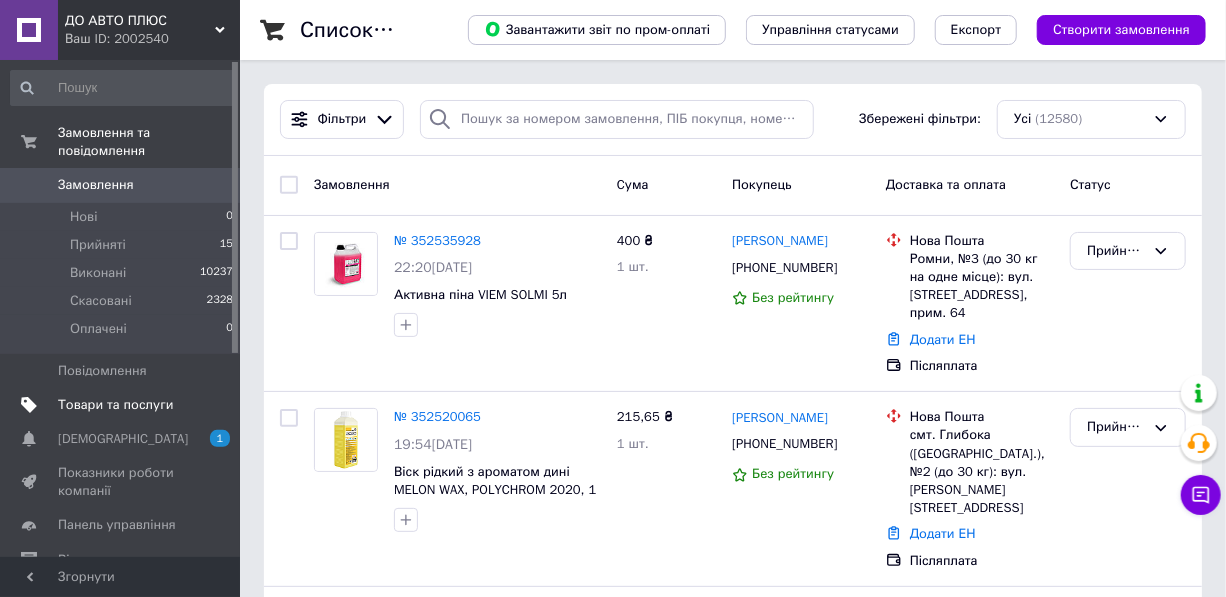 click on "Товари та послуги" at bounding box center (115, 405) 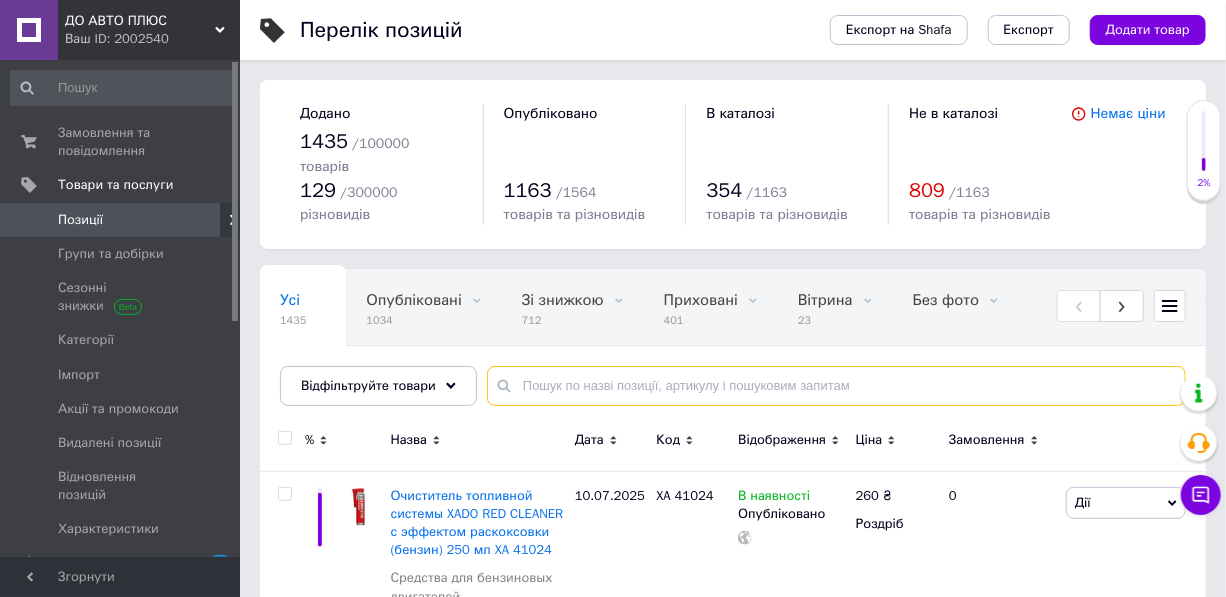 click at bounding box center (836, 386) 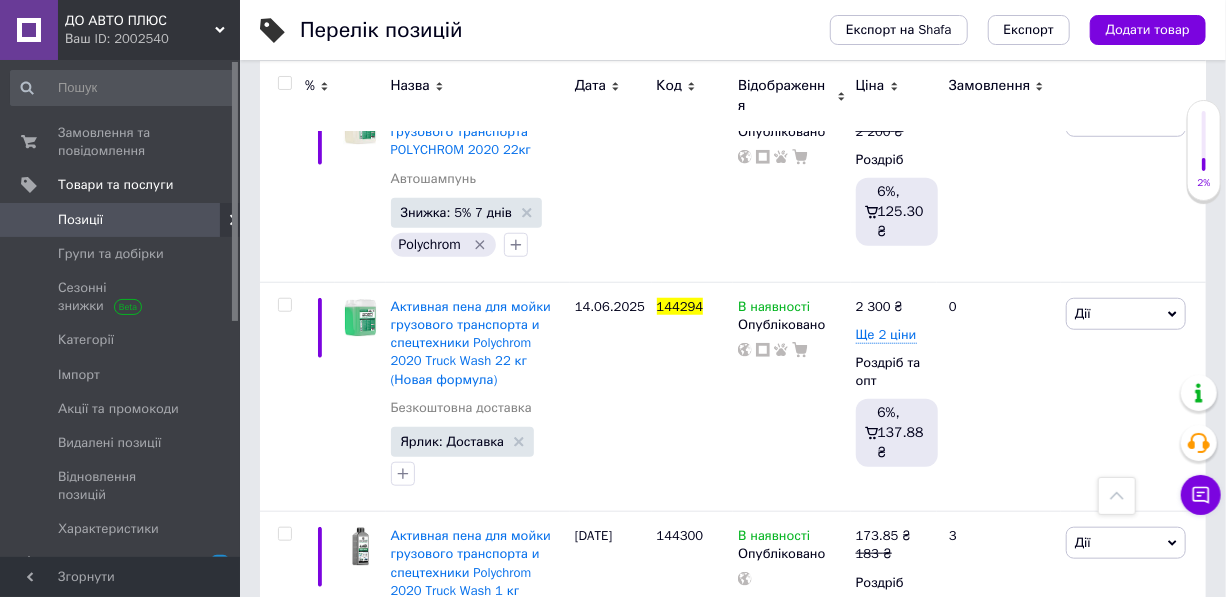 scroll, scrollTop: 620, scrollLeft: 0, axis: vertical 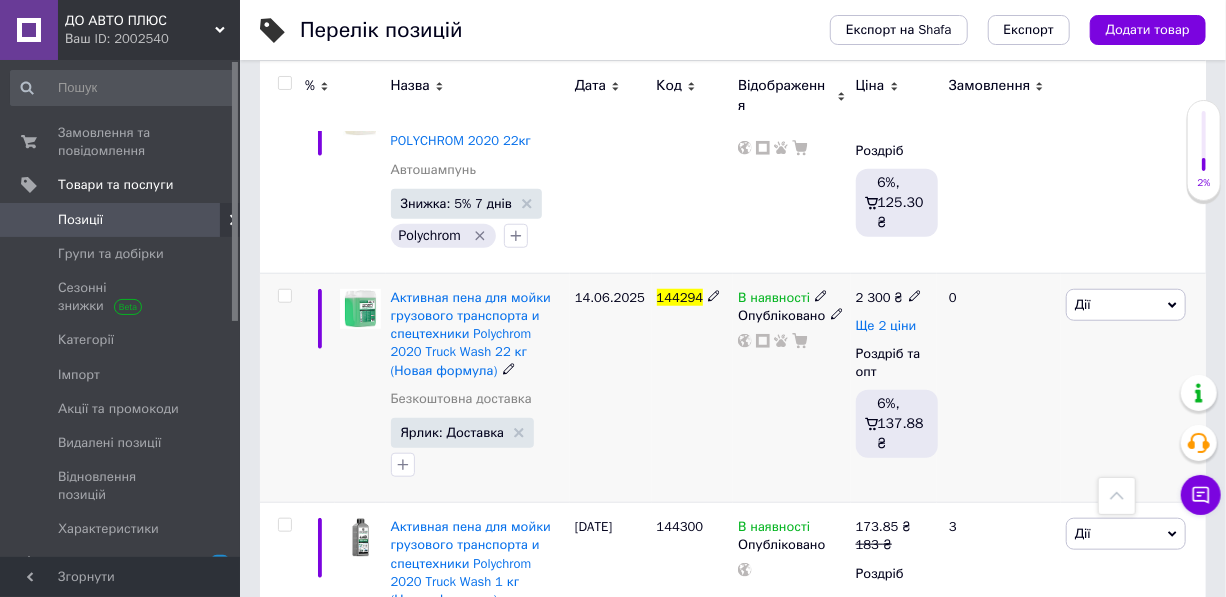 type on "144294" 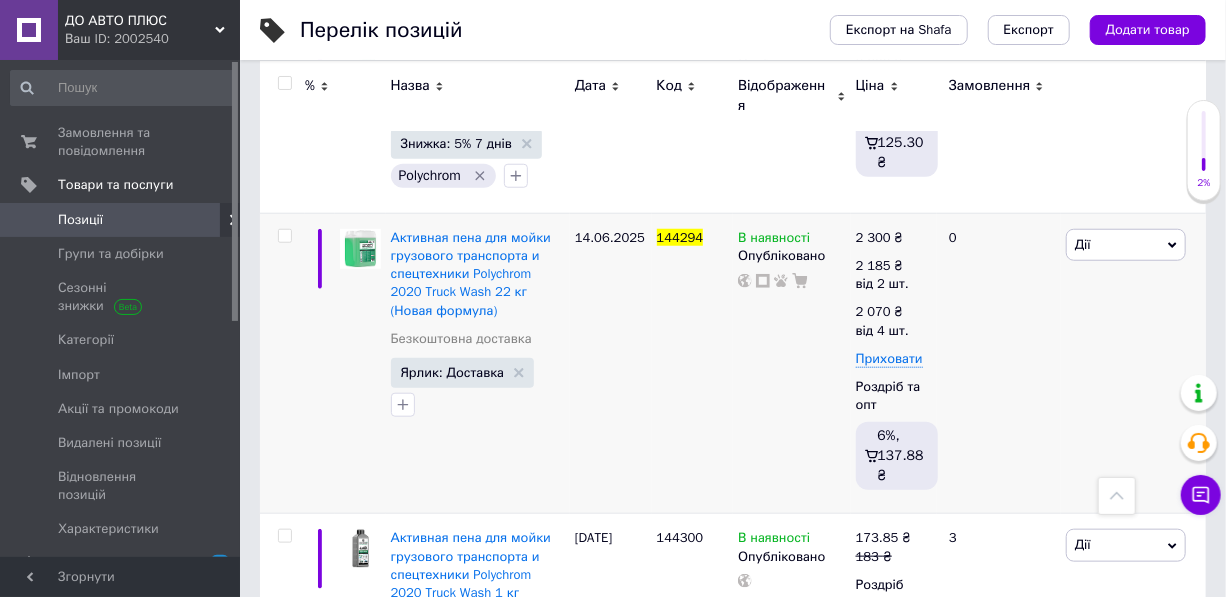 scroll, scrollTop: 823, scrollLeft: 0, axis: vertical 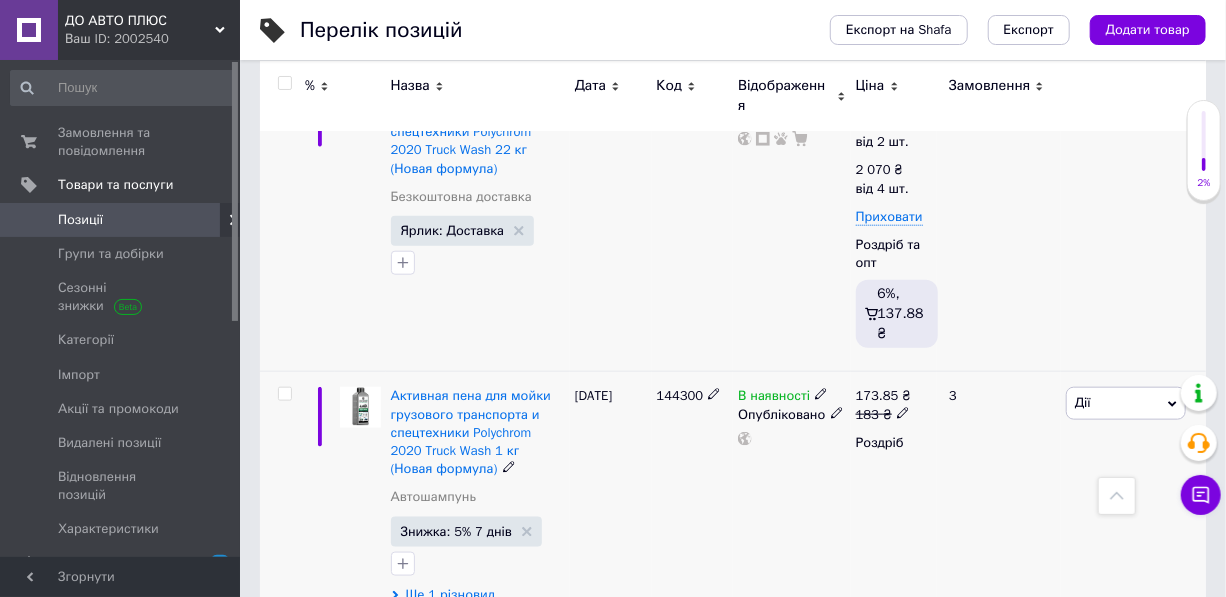 click on "Ще 1 різновид" at bounding box center (451, 595) 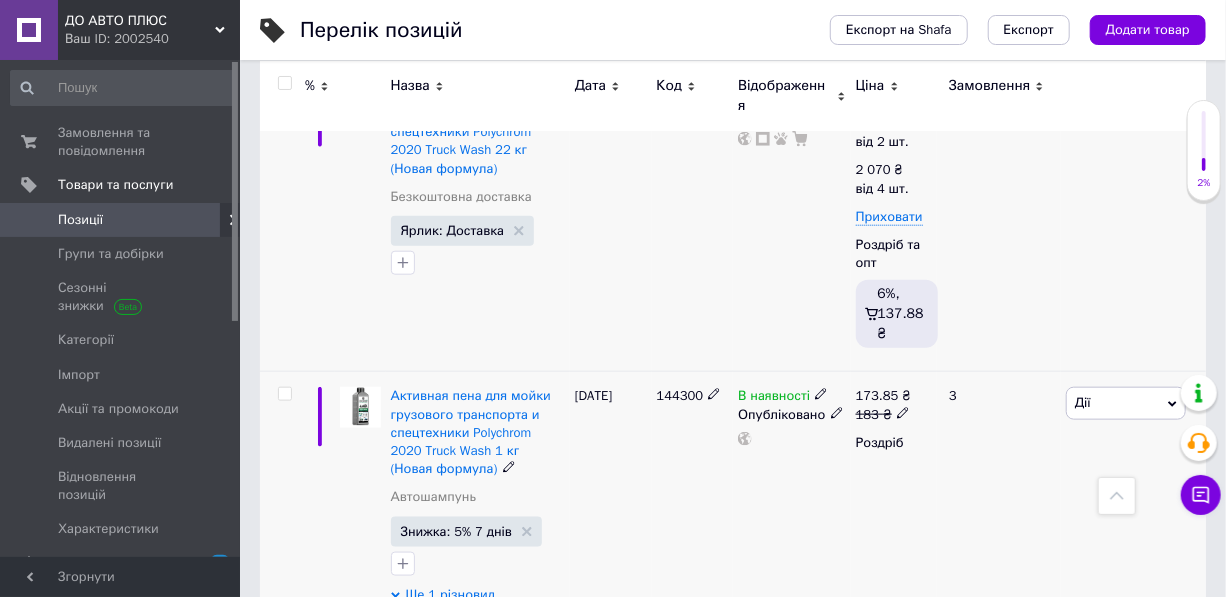 scroll, scrollTop: 823, scrollLeft: 0, axis: vertical 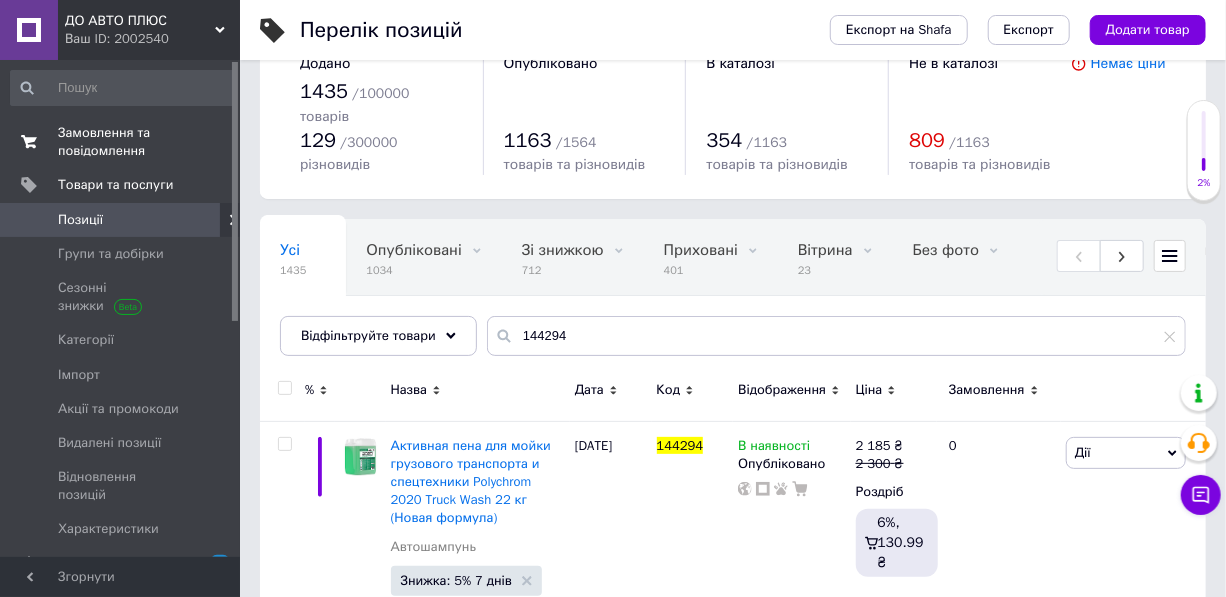 click on "Замовлення та повідомлення" at bounding box center (121, 142) 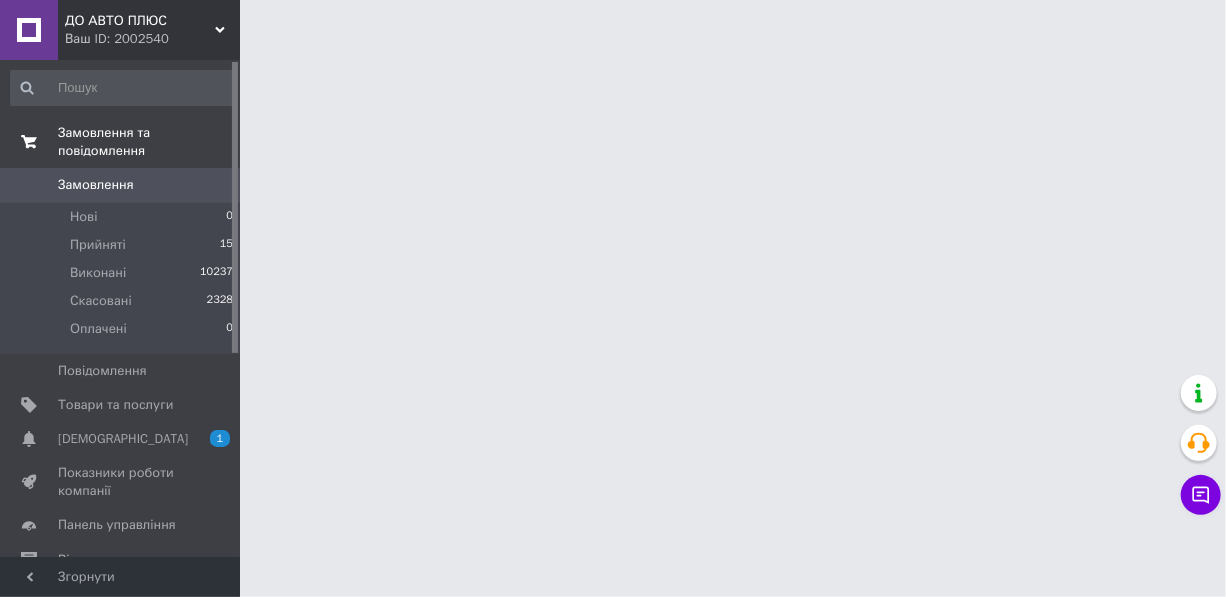 scroll, scrollTop: 0, scrollLeft: 0, axis: both 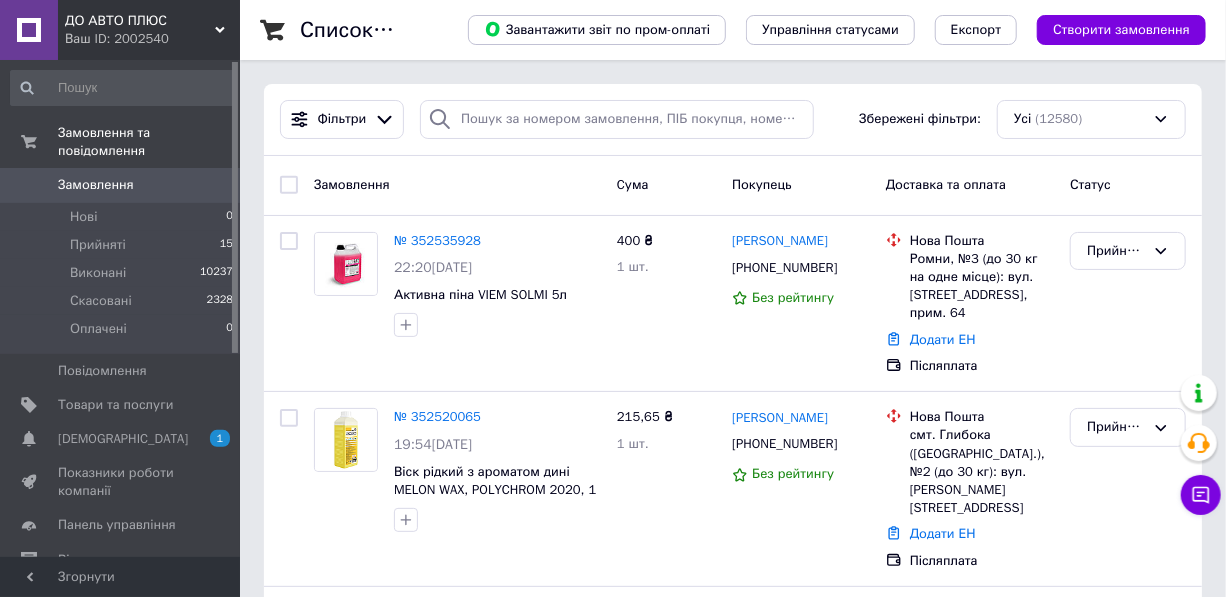 click on "Ваш ID: 2002540" at bounding box center (152, 39) 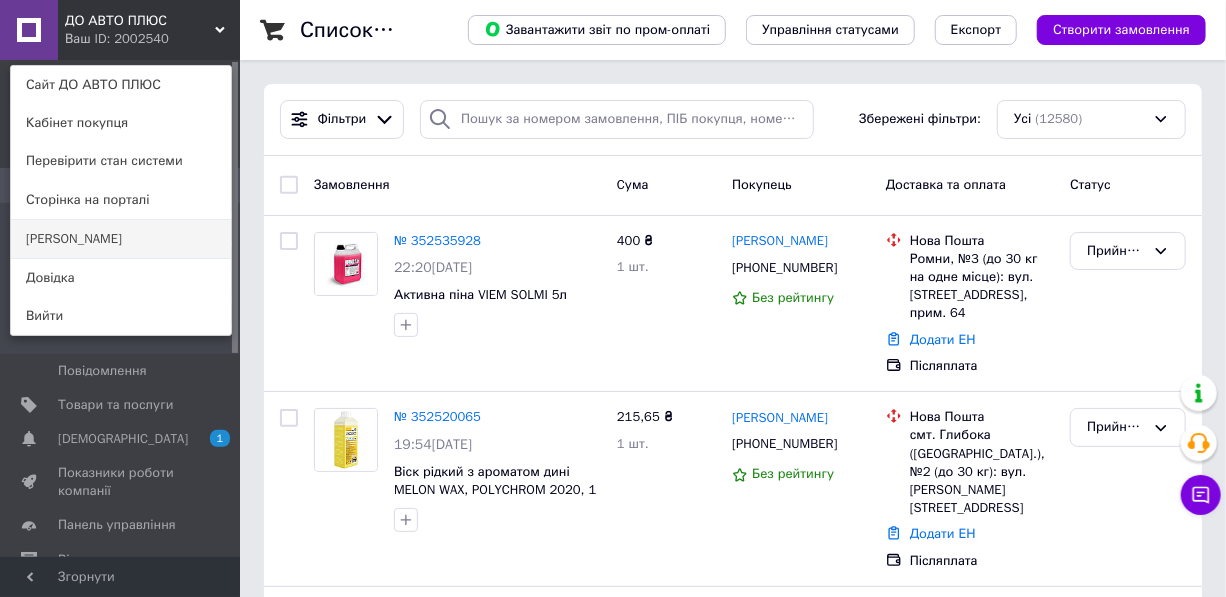 click on "[PERSON_NAME]" at bounding box center (121, 239) 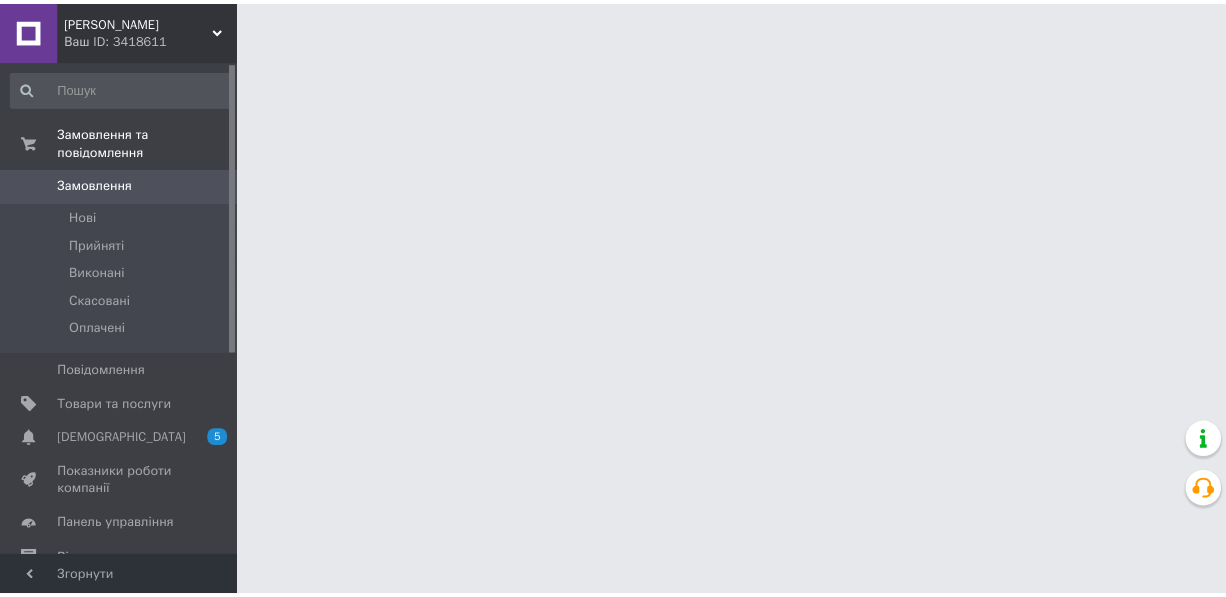scroll, scrollTop: 0, scrollLeft: 0, axis: both 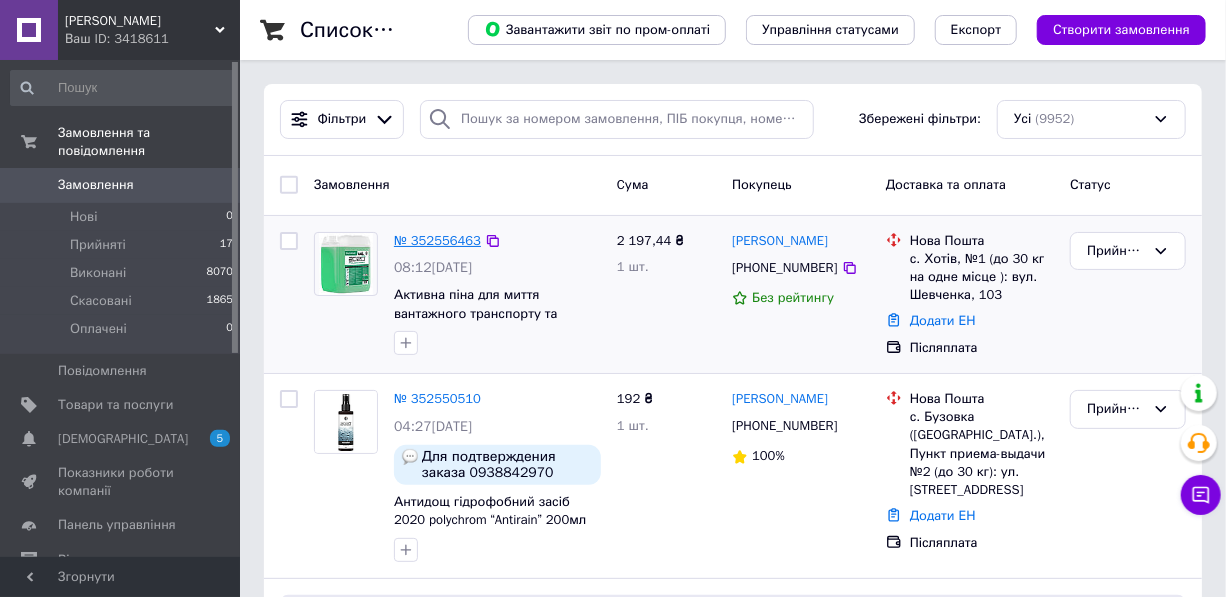 click on "№ 352556463" at bounding box center (437, 240) 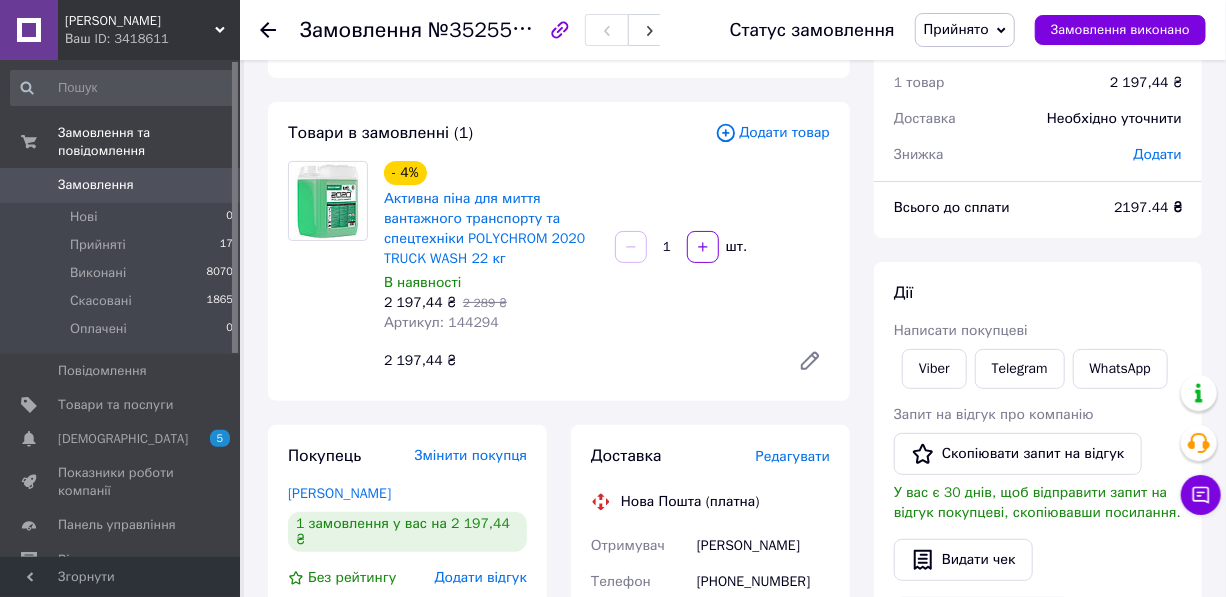 scroll, scrollTop: 120, scrollLeft: 0, axis: vertical 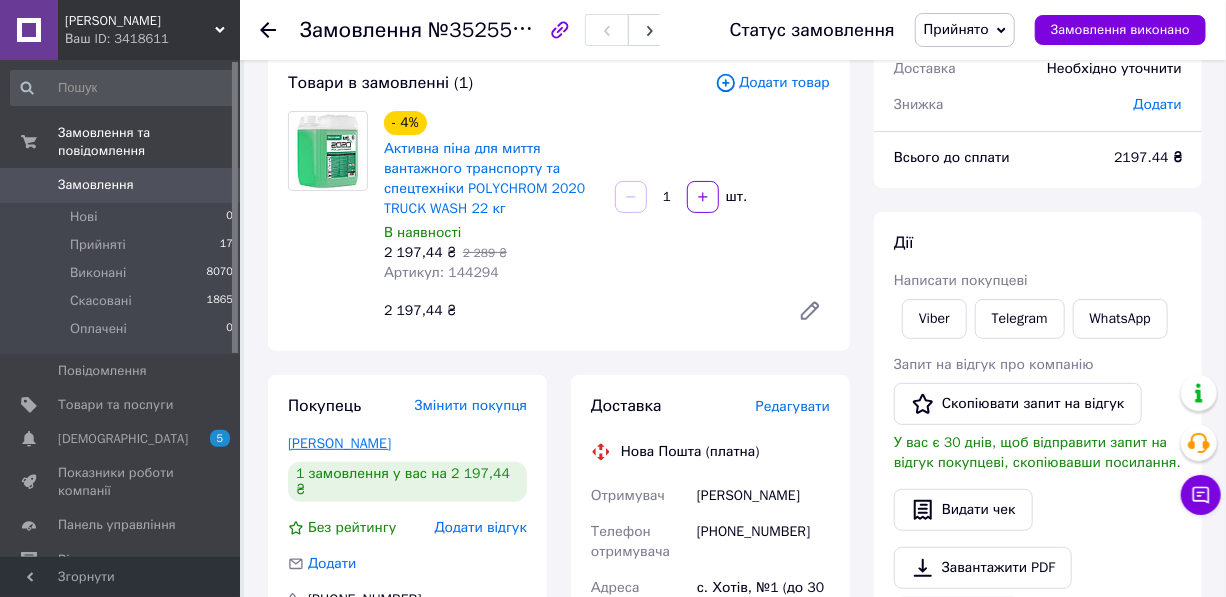 click on "[PERSON_NAME]" at bounding box center [339, 443] 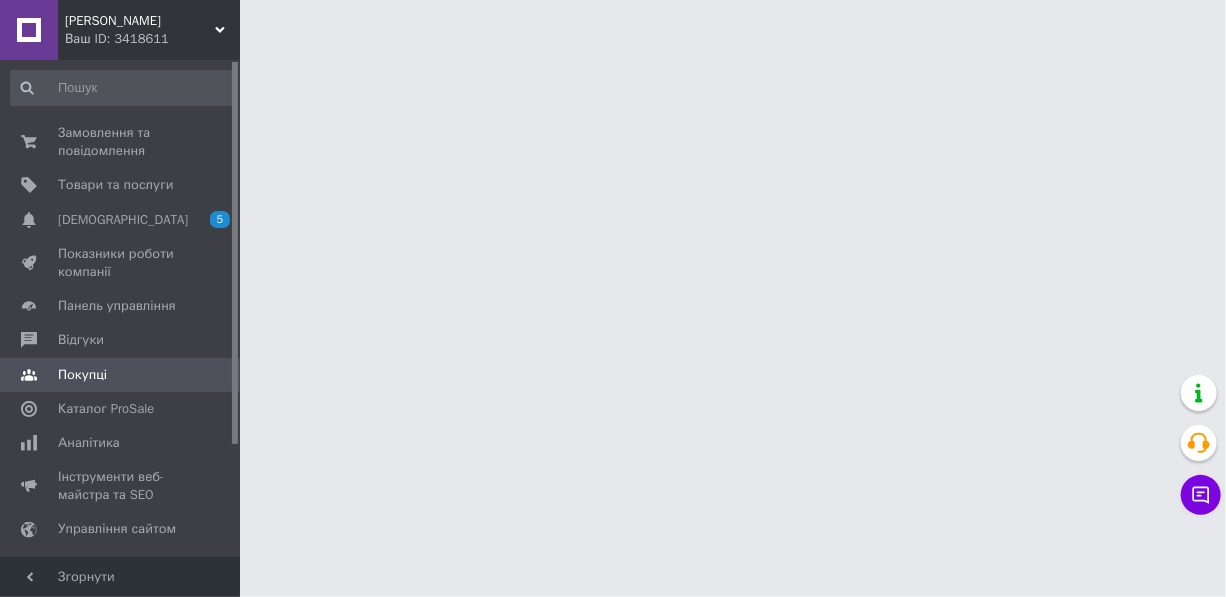 scroll, scrollTop: 0, scrollLeft: 0, axis: both 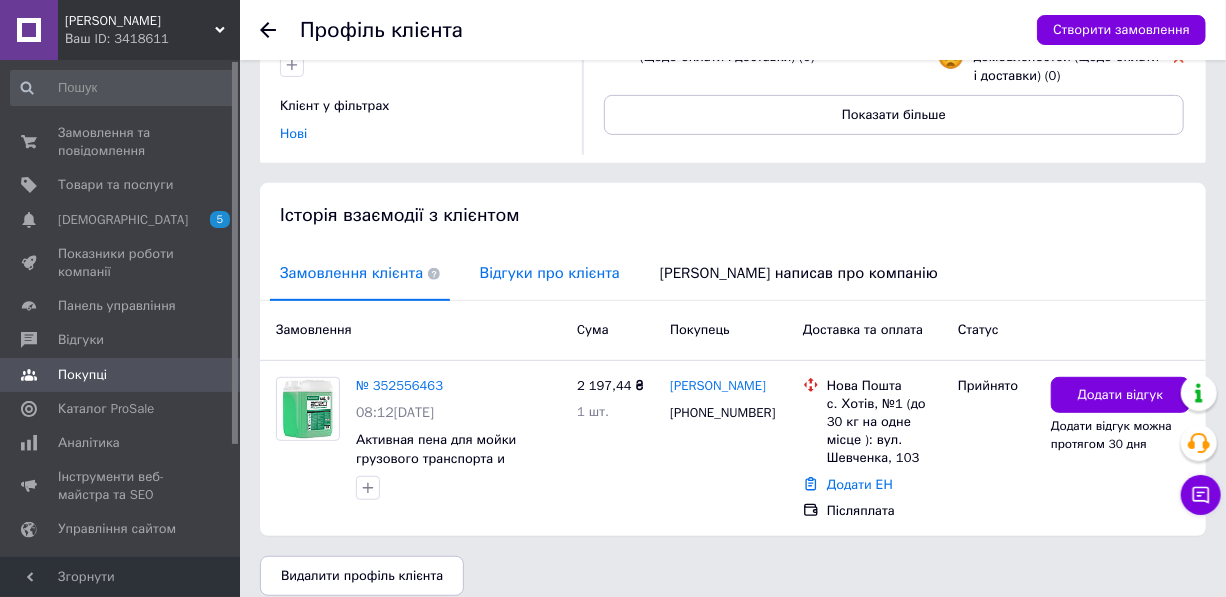 click on "Відгуки про клієнта" at bounding box center (550, 273) 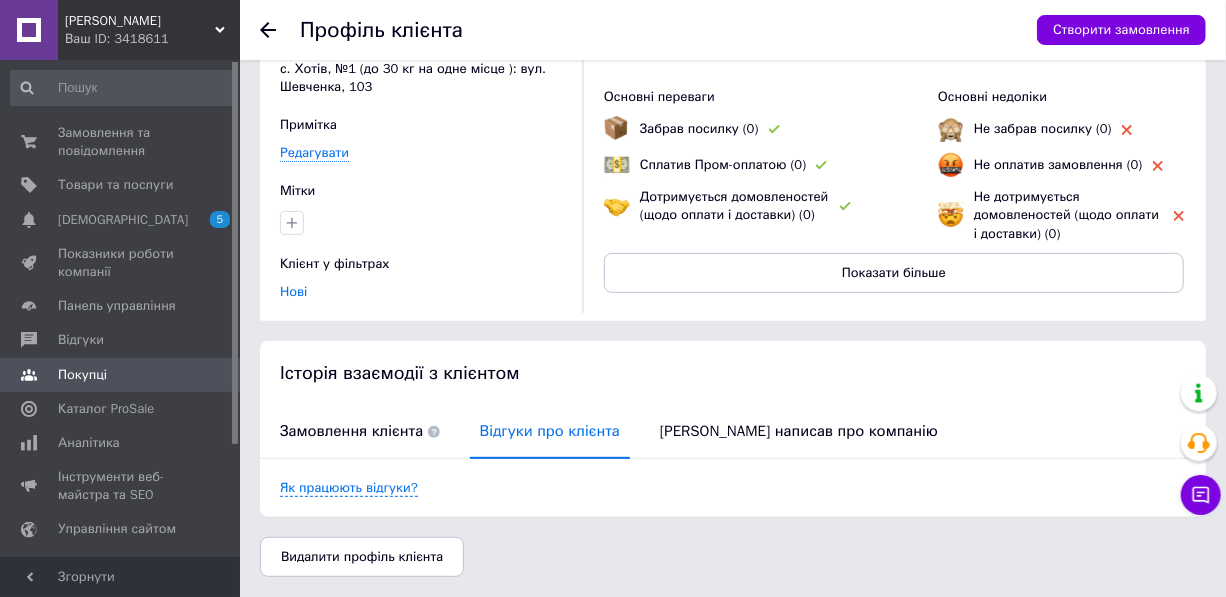 scroll, scrollTop: 121, scrollLeft: 0, axis: vertical 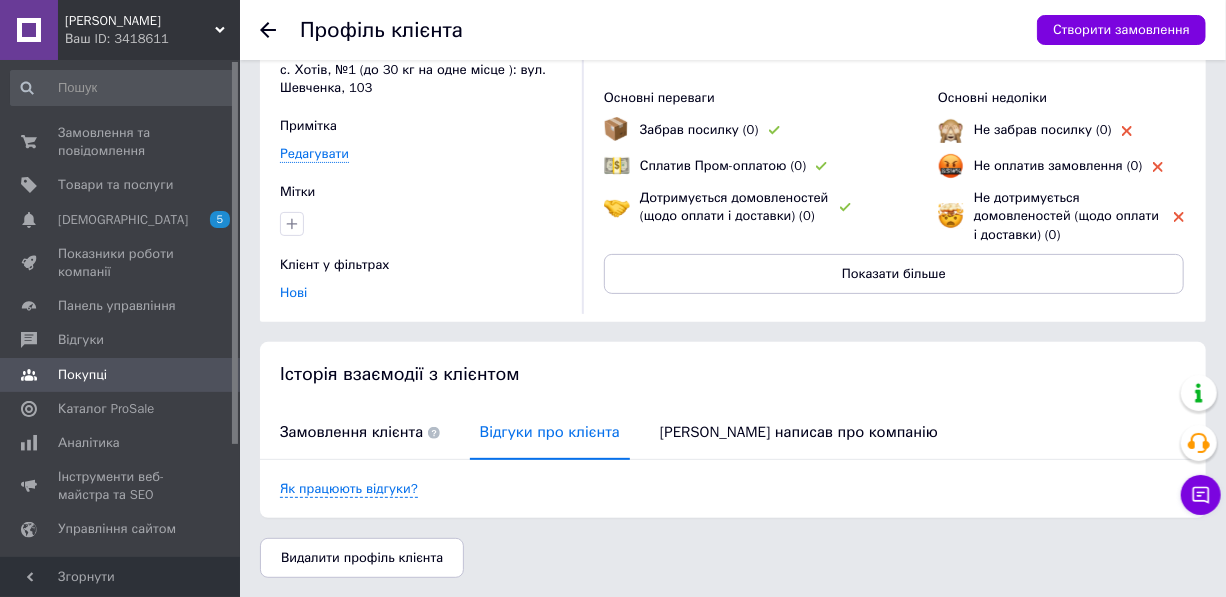 click 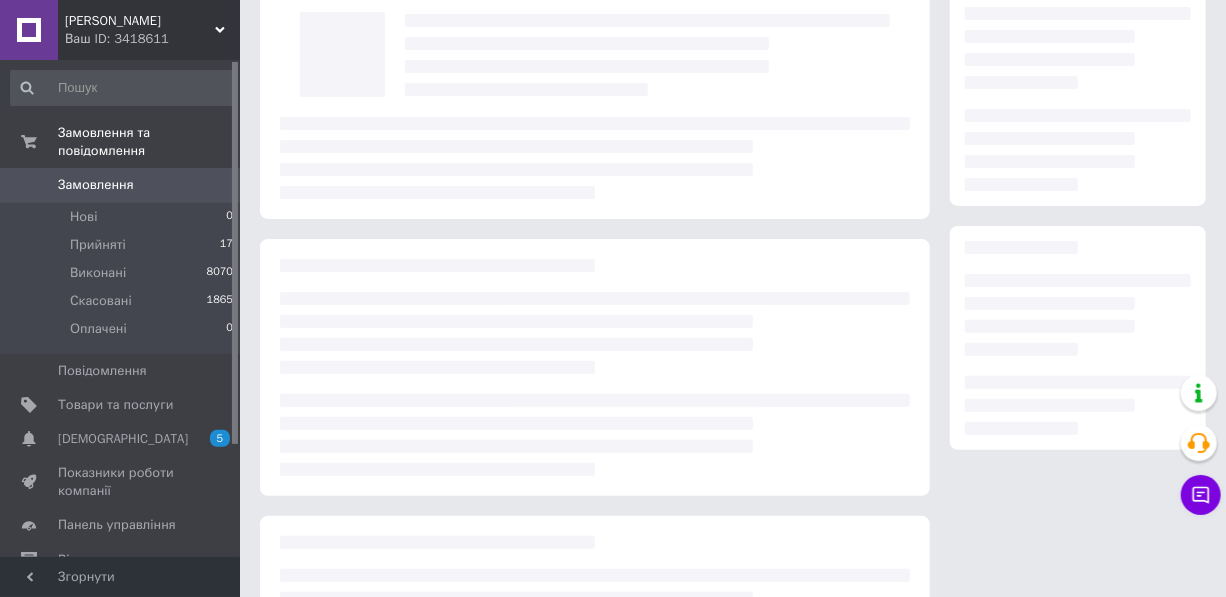 scroll, scrollTop: 120, scrollLeft: 0, axis: vertical 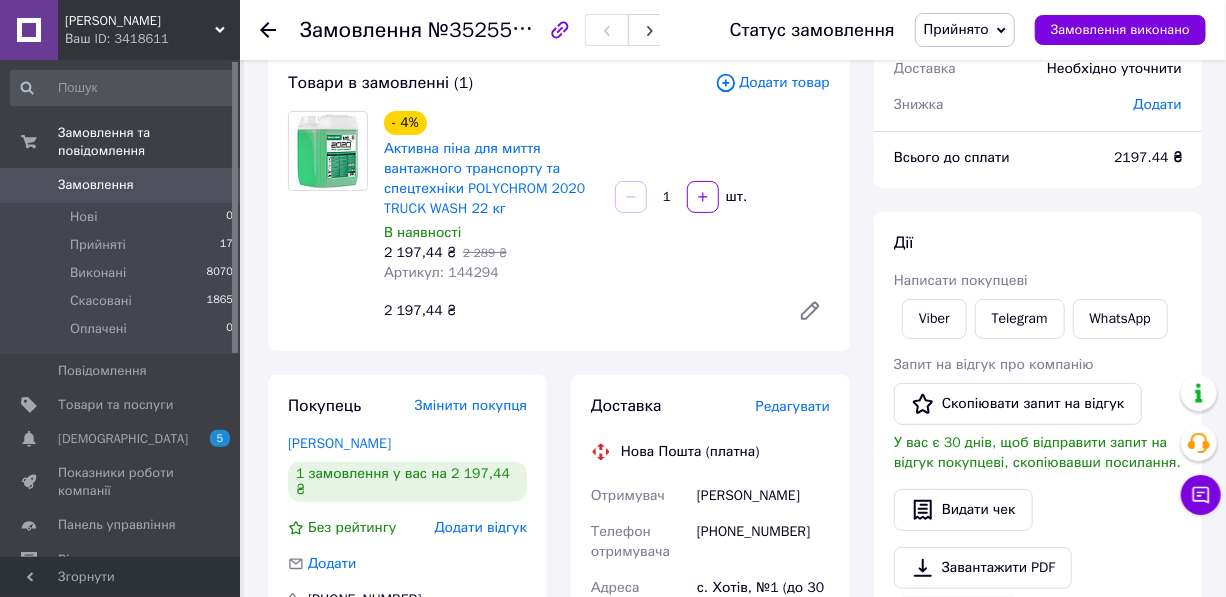 click 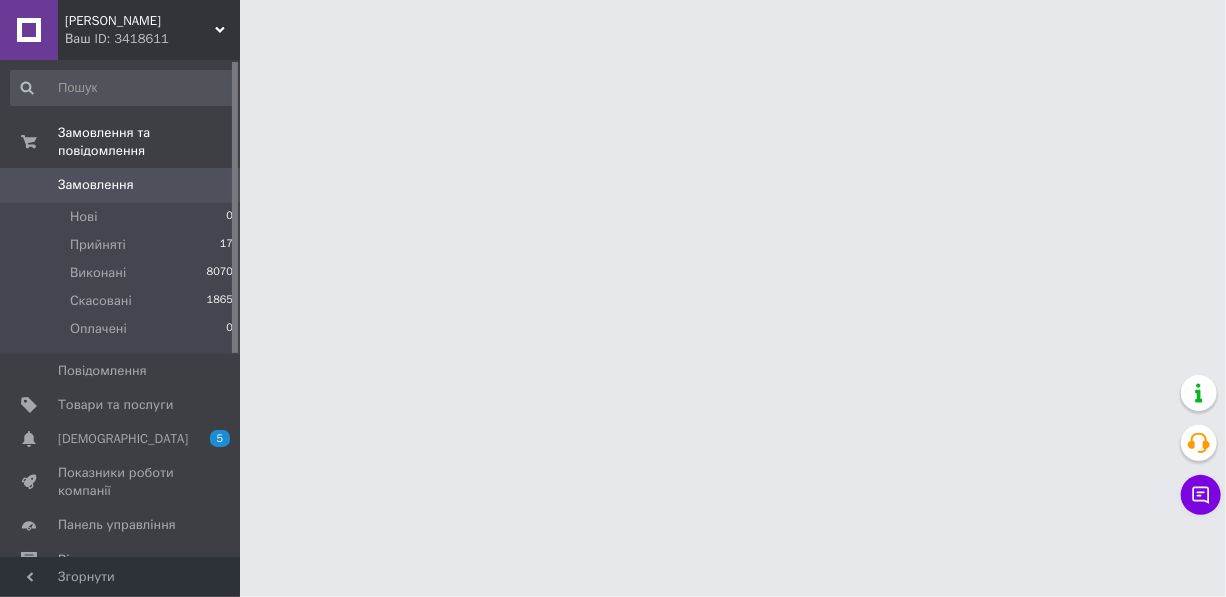 scroll, scrollTop: 0, scrollLeft: 0, axis: both 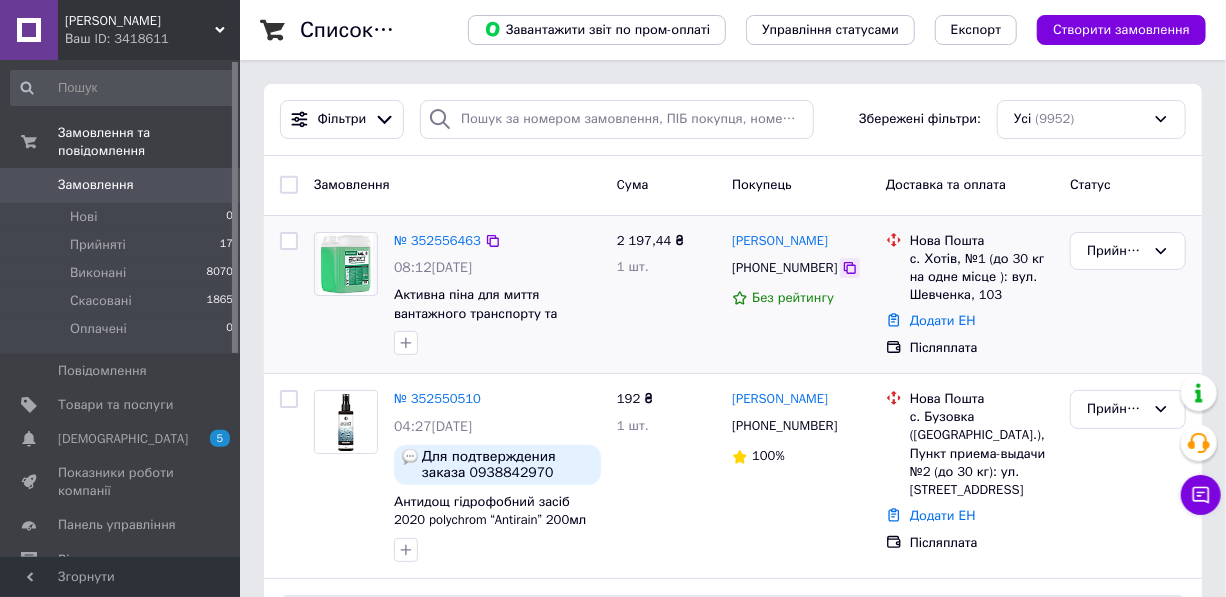 click 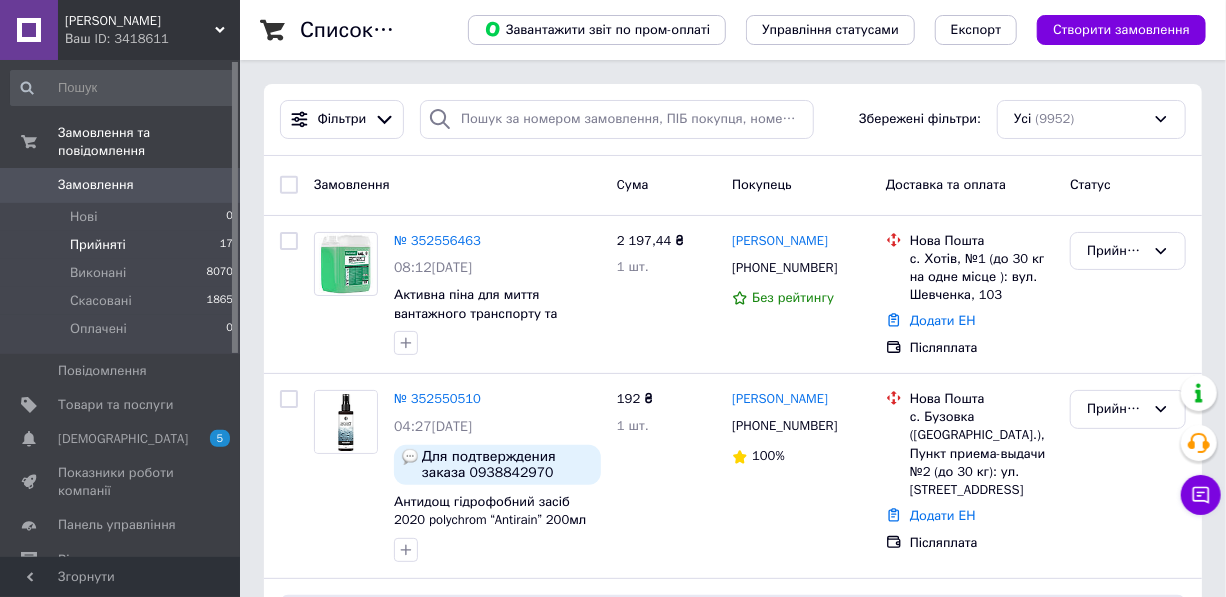 click on "Прийняті" at bounding box center [98, 245] 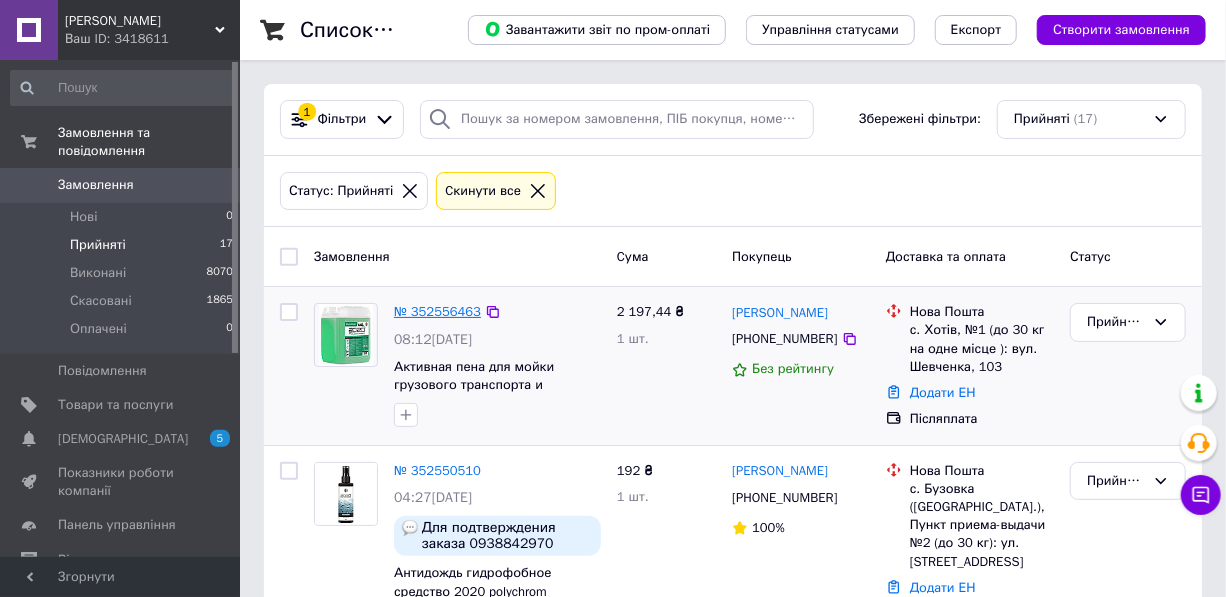 click on "№ 352556463" at bounding box center [437, 311] 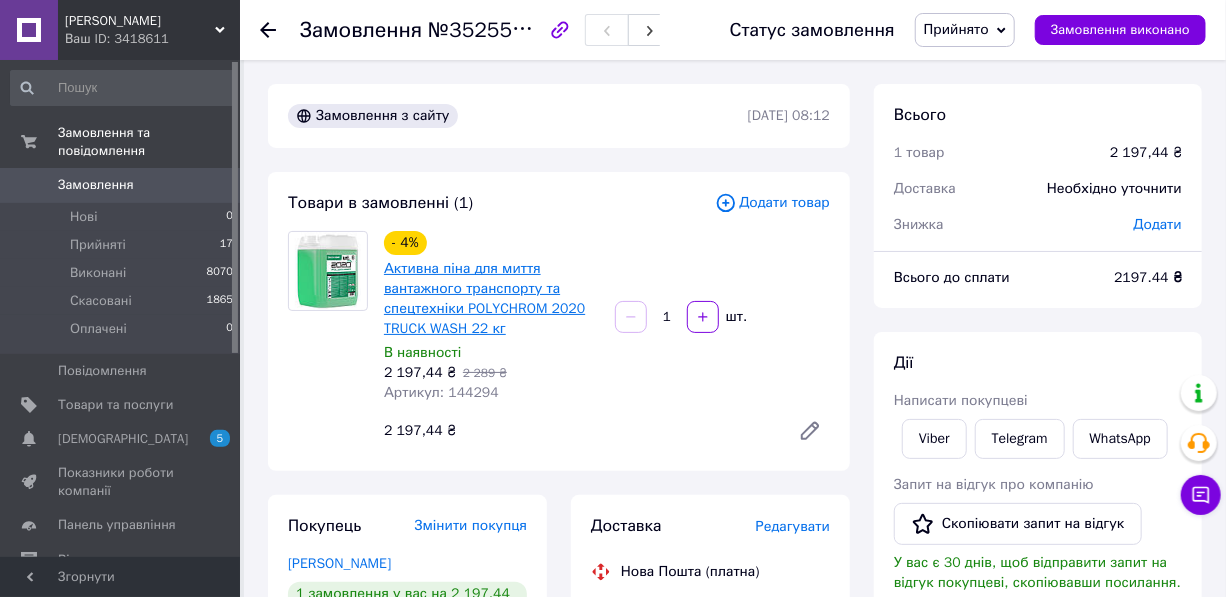 click on "Активна піна для миття вантажного транспорту та спецтехніки POLYCHROM 2020 TRUCK WASH 22 кг" at bounding box center (484, 298) 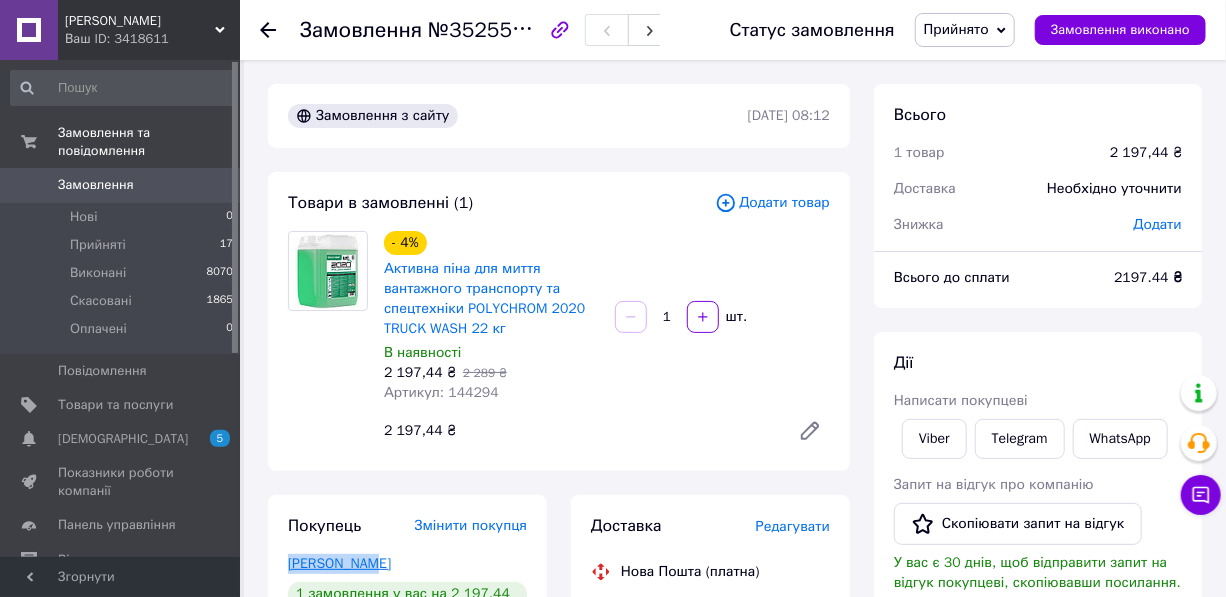 drag, startPoint x: 379, startPoint y: 562, endPoint x: 287, endPoint y: 561, distance: 92.00543 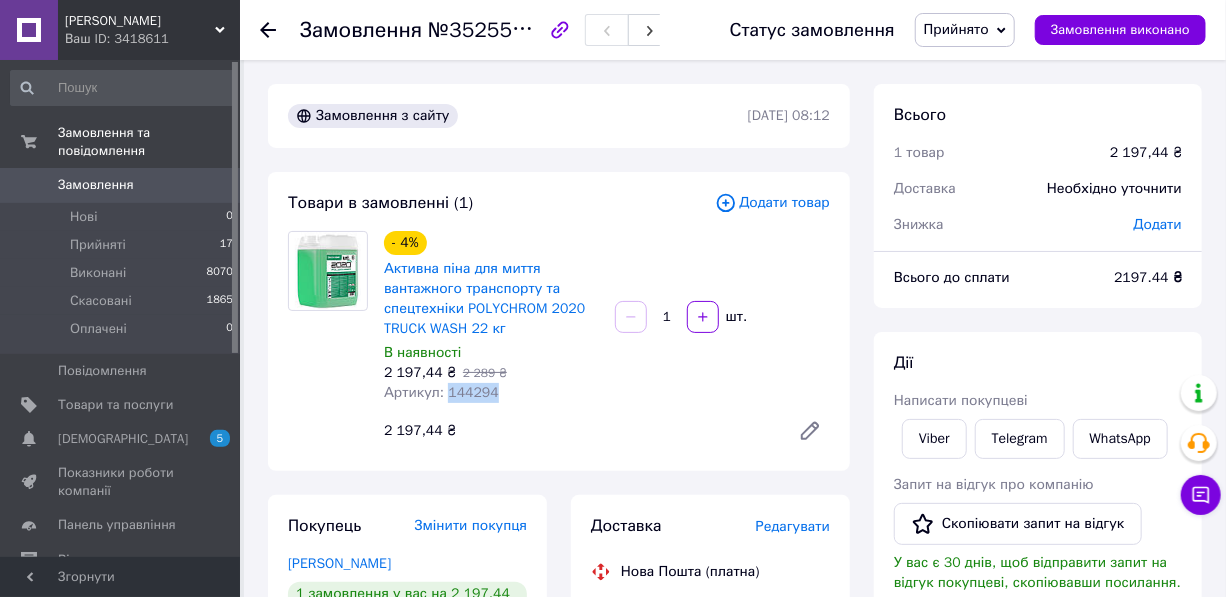 drag, startPoint x: 489, startPoint y: 388, endPoint x: 442, endPoint y: 390, distance: 47.042534 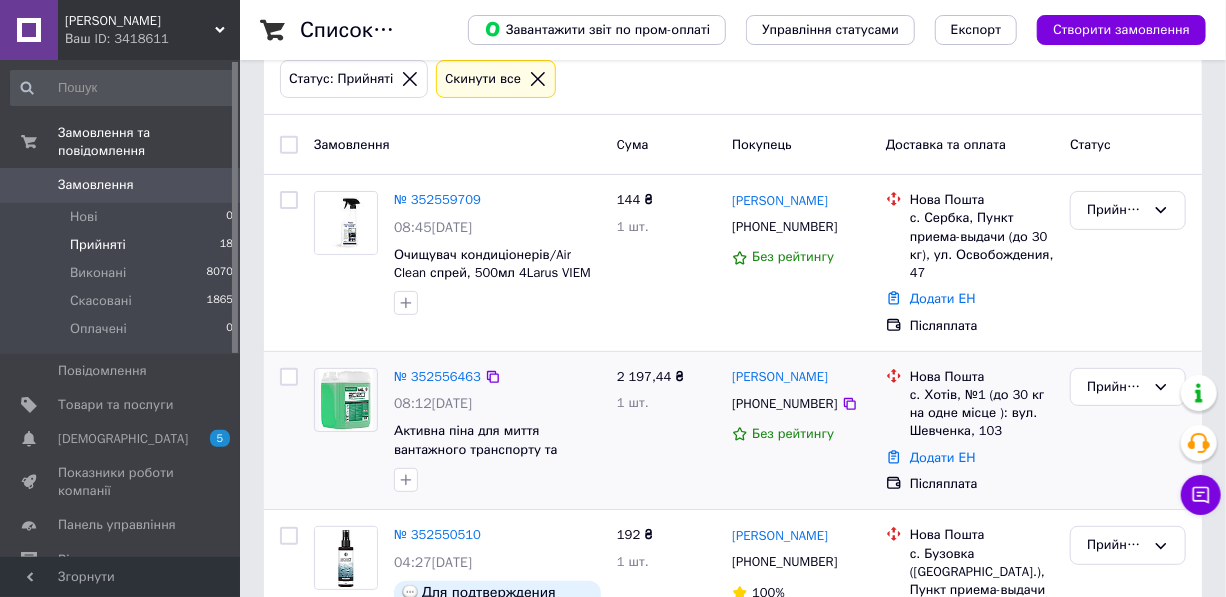 scroll, scrollTop: 181, scrollLeft: 0, axis: vertical 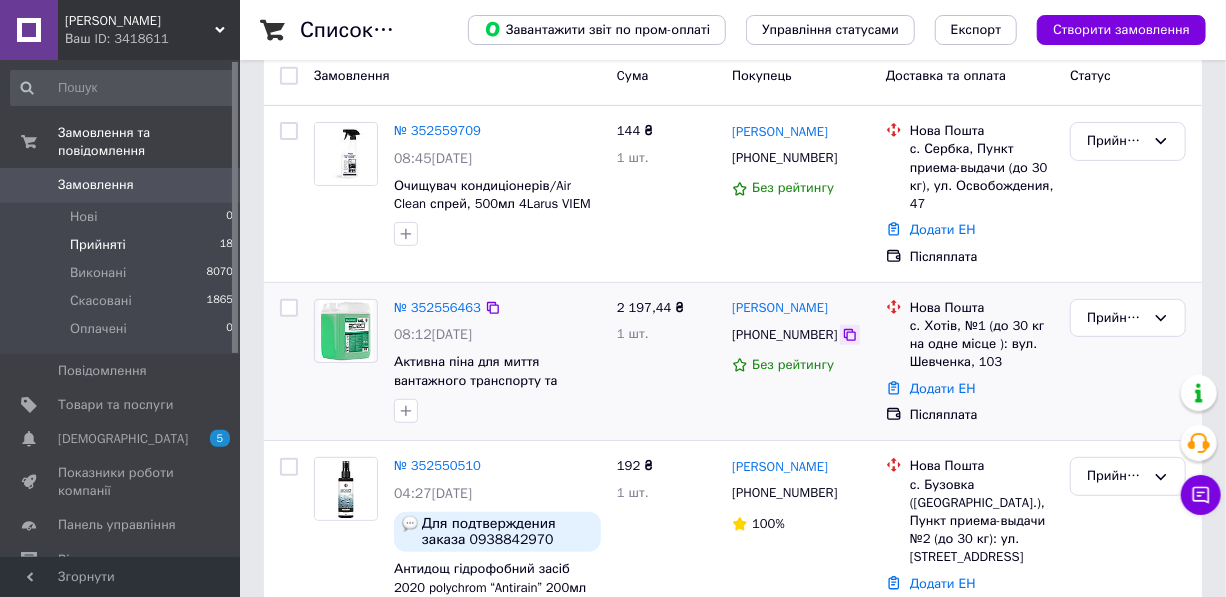 click 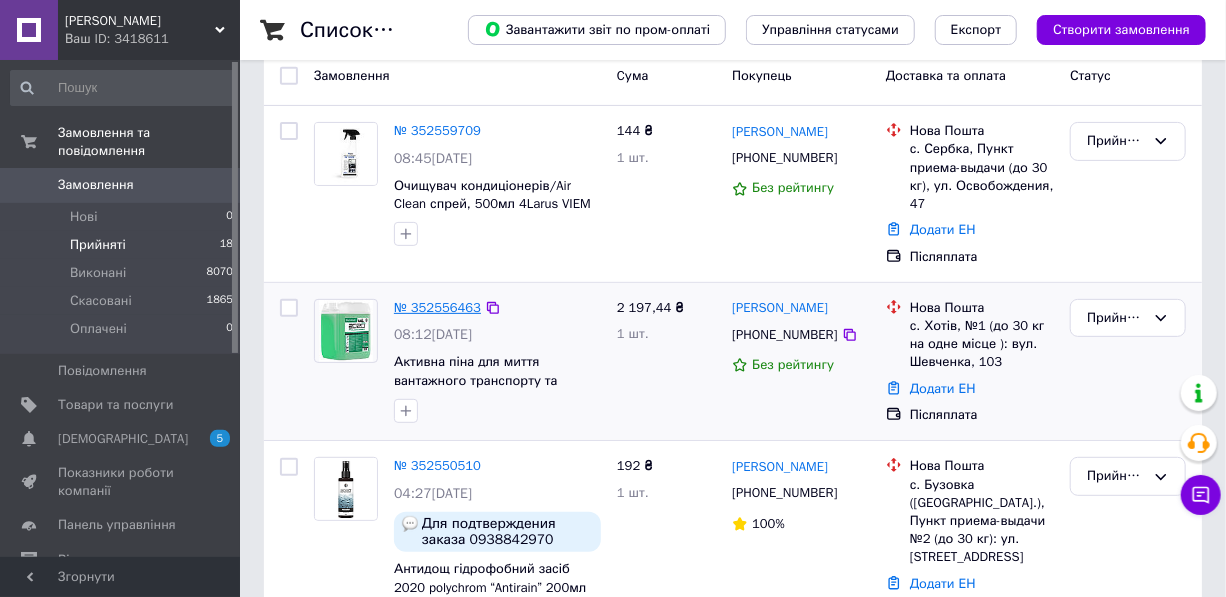 click on "№ 352556463" at bounding box center [437, 307] 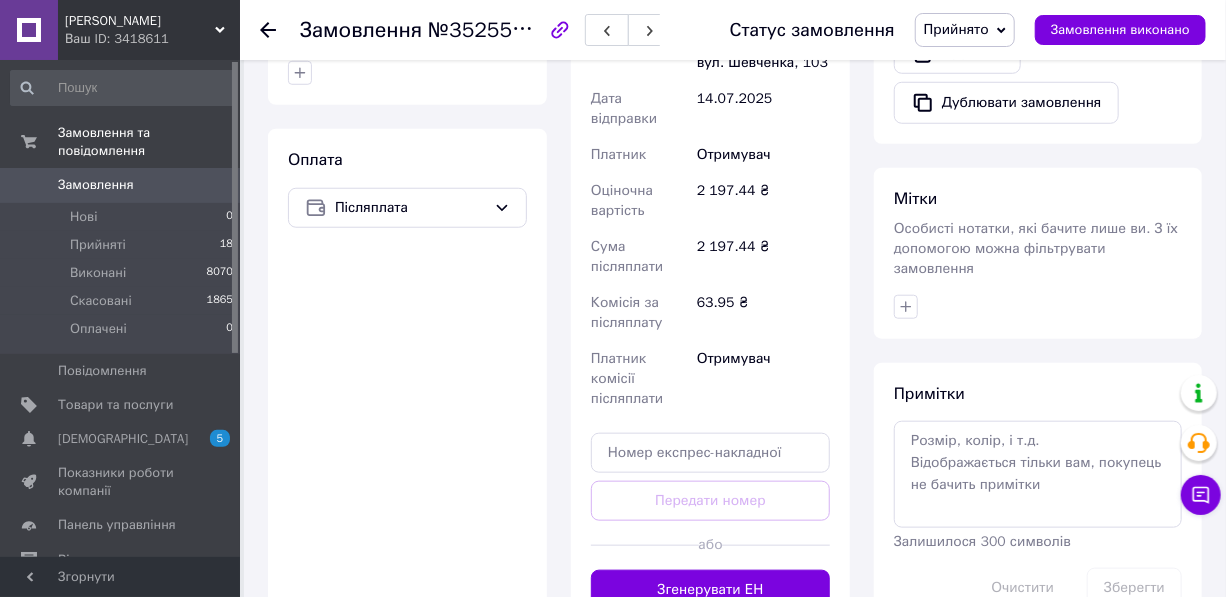 scroll, scrollTop: 818, scrollLeft: 0, axis: vertical 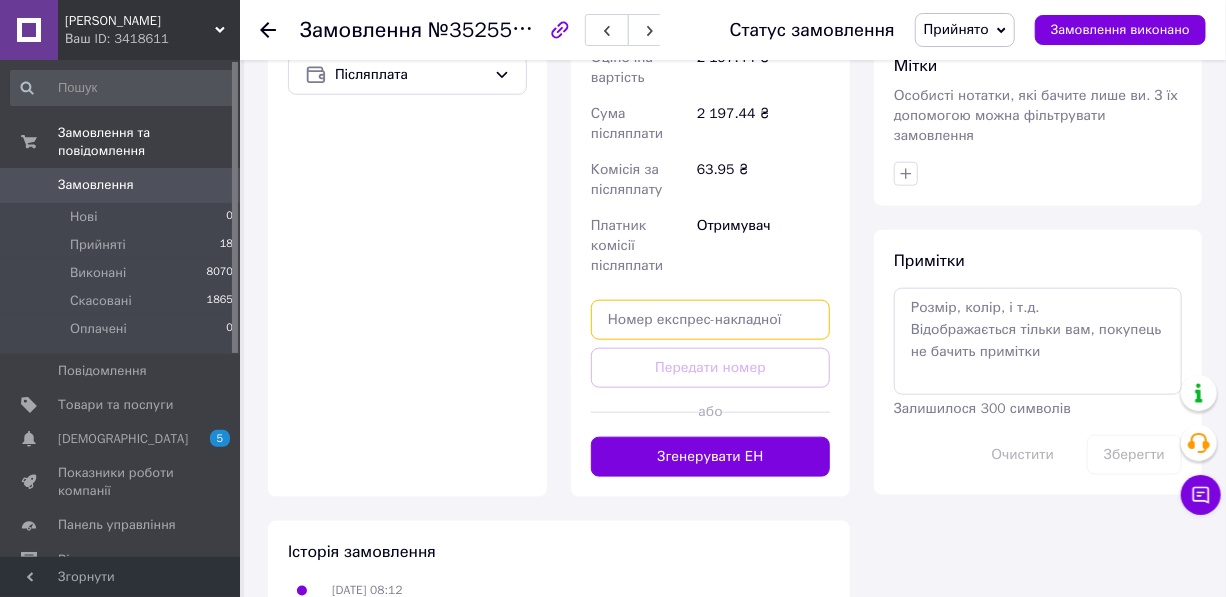 click at bounding box center (710, 320) 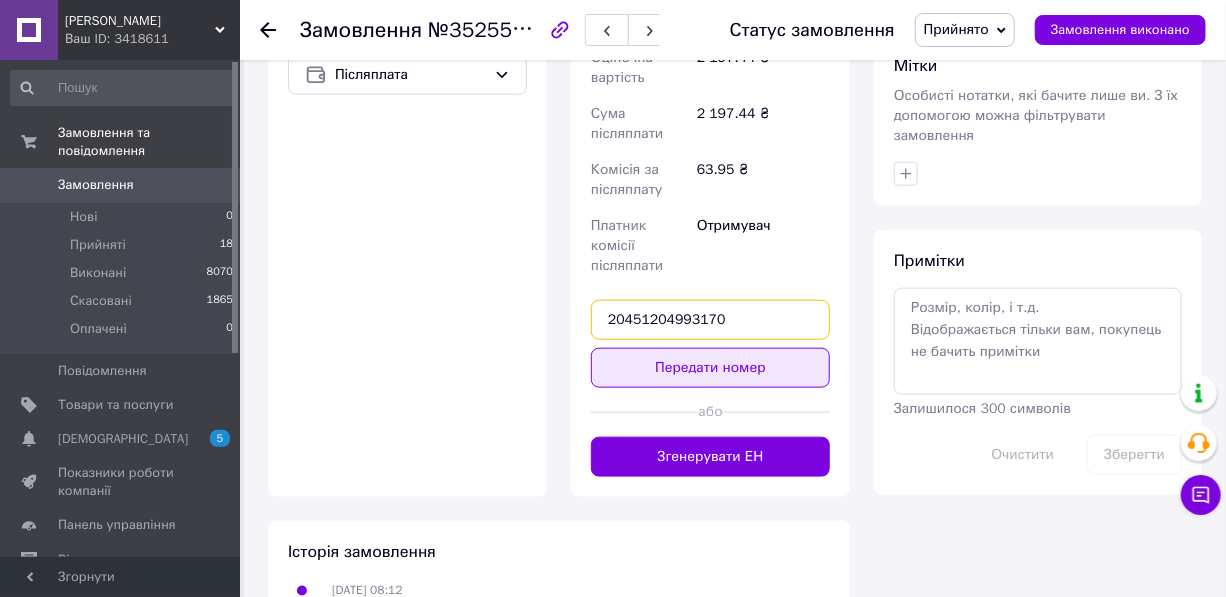 type on "20451204993170" 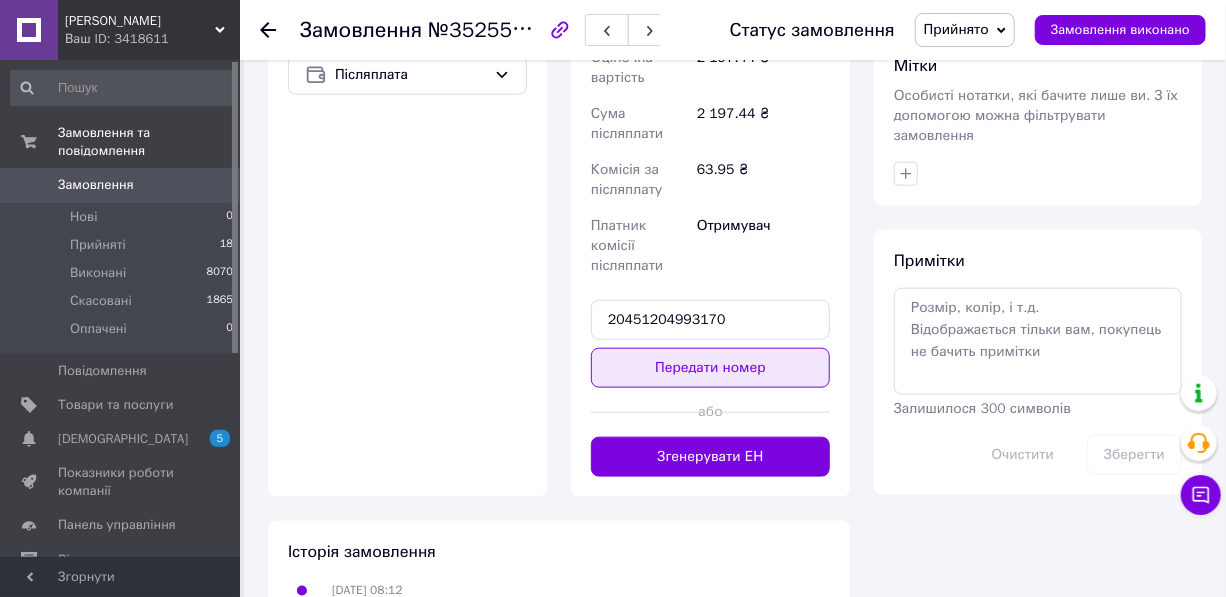 click on "Передати номер" at bounding box center [710, 368] 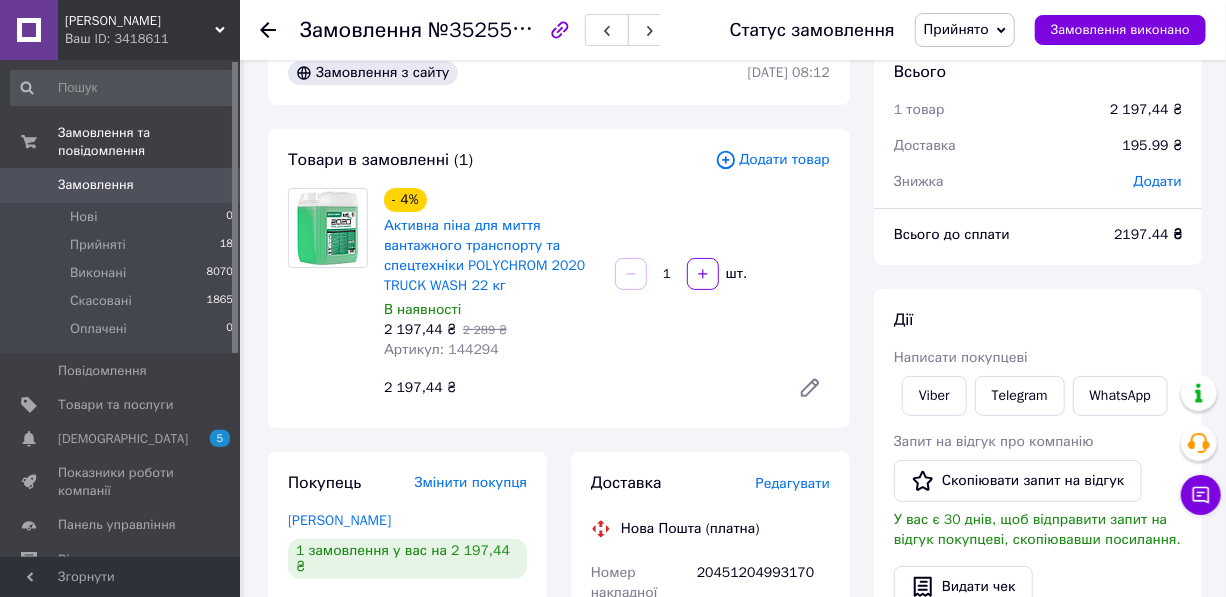 scroll, scrollTop: 0, scrollLeft: 0, axis: both 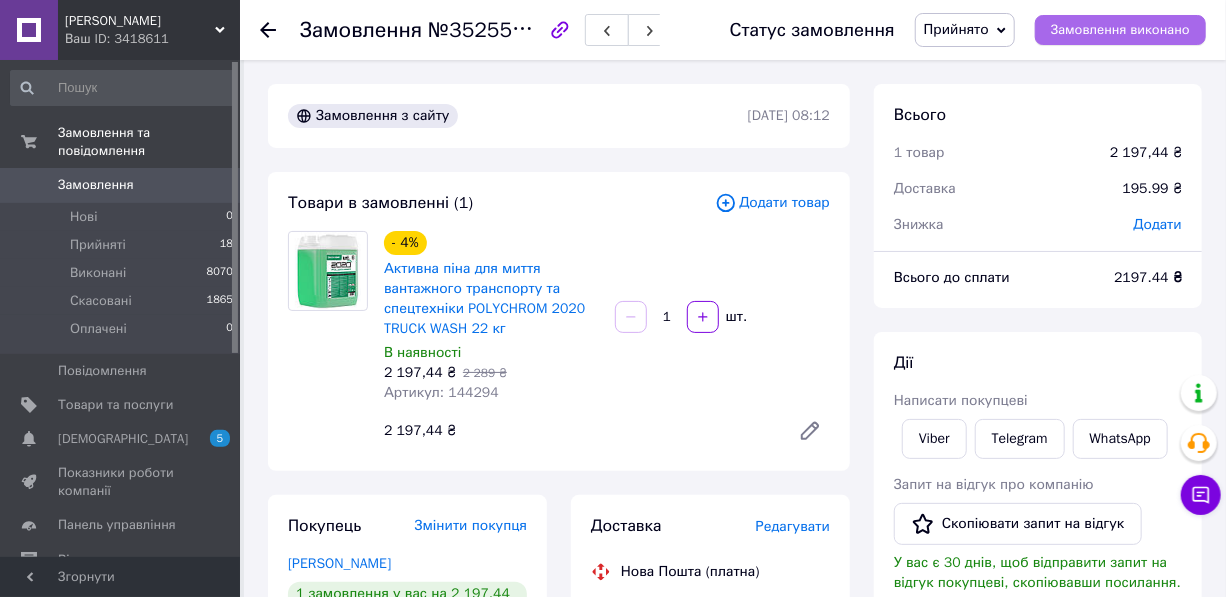 click on "Замовлення виконано" at bounding box center [1120, 30] 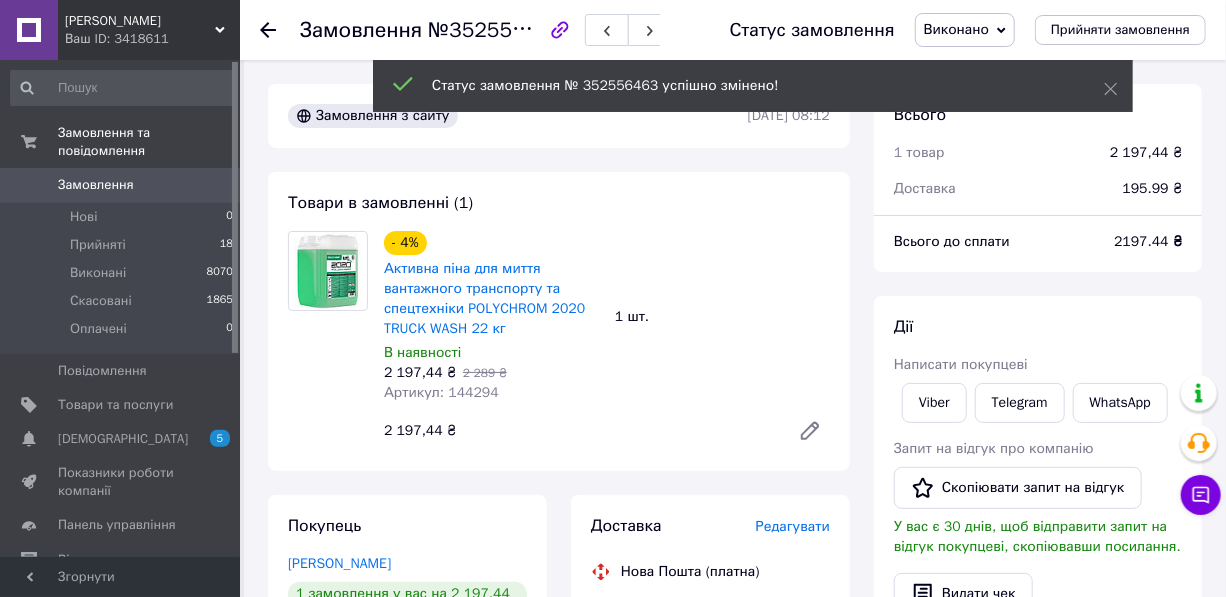 drag, startPoint x: 268, startPoint y: 27, endPoint x: 290, endPoint y: 21, distance: 22.803509 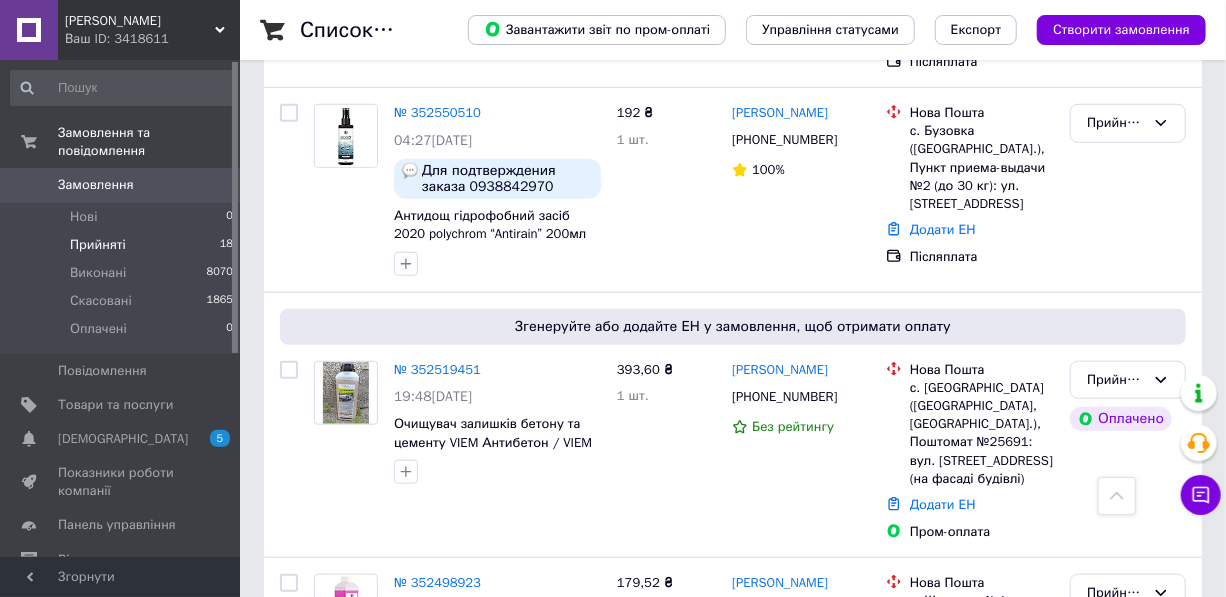 scroll, scrollTop: 727, scrollLeft: 0, axis: vertical 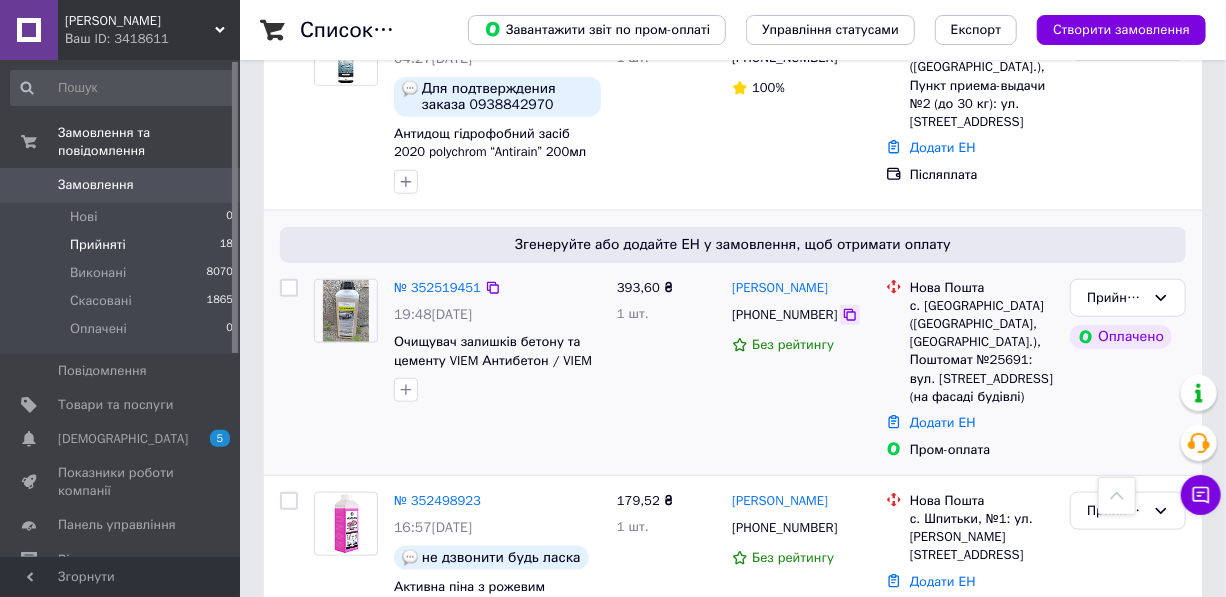 click 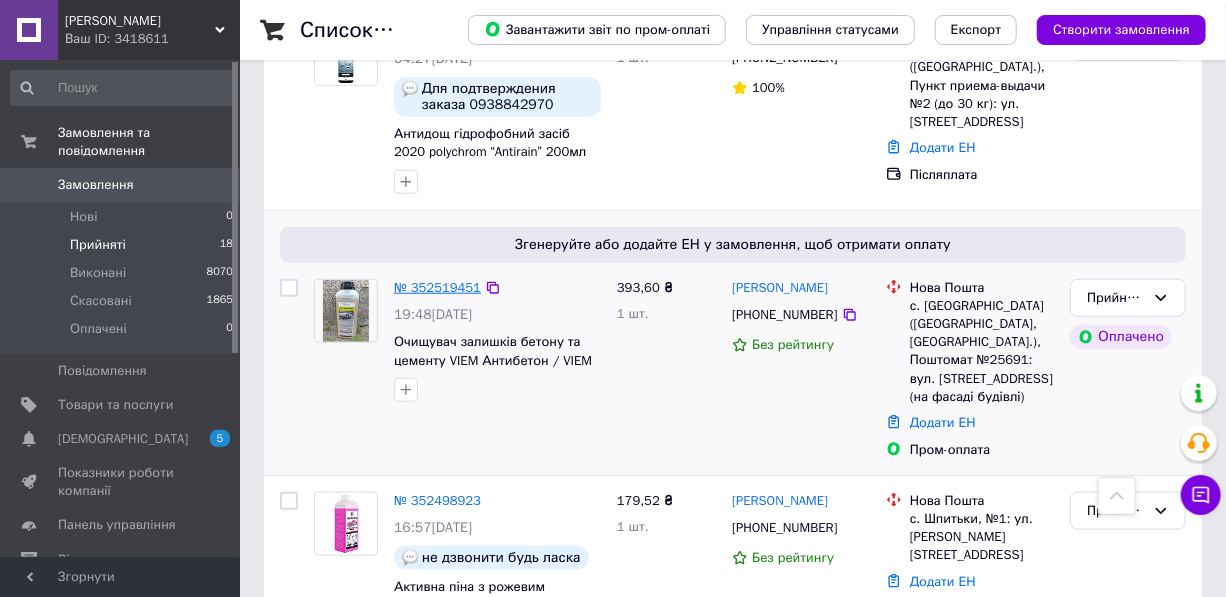 click on "№ 352519451" at bounding box center (437, 287) 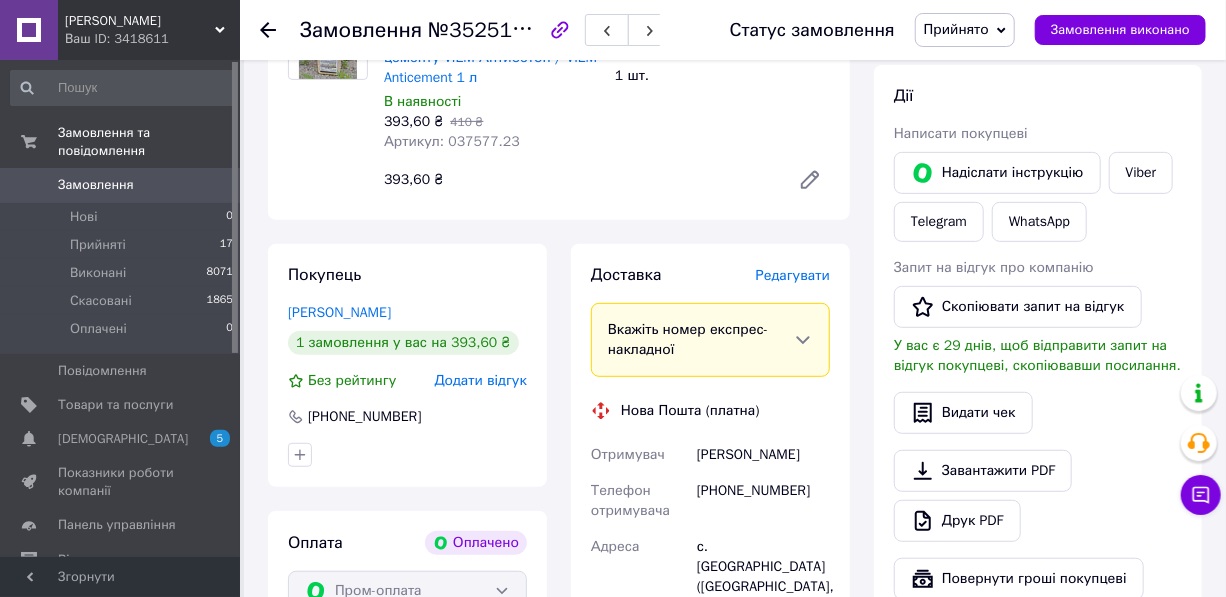 scroll, scrollTop: 272, scrollLeft: 0, axis: vertical 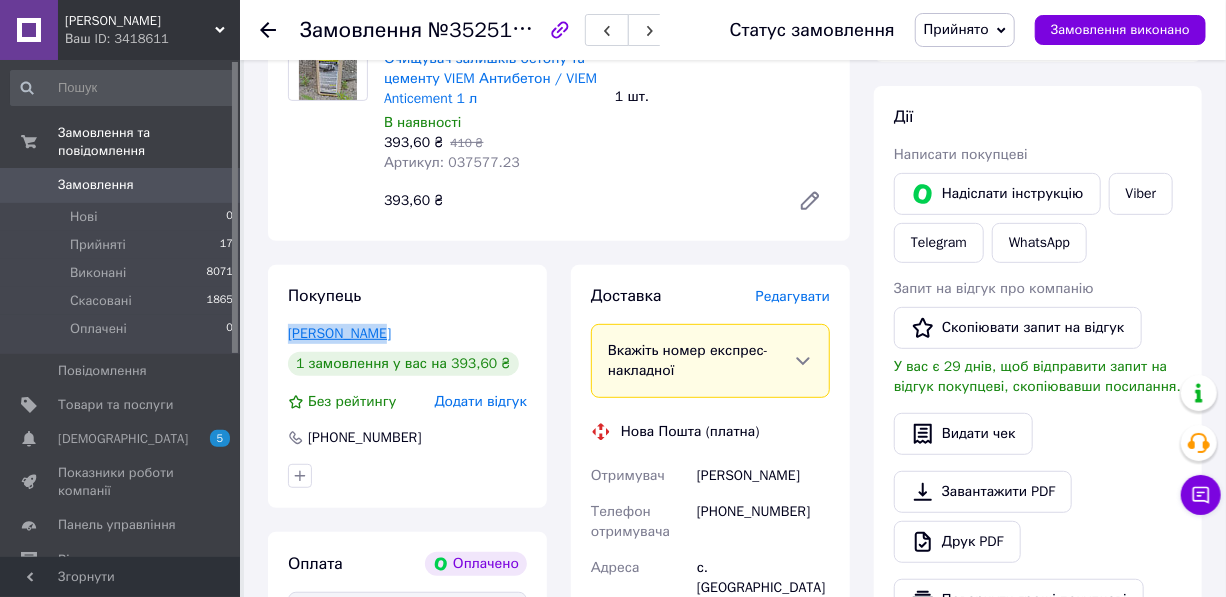 drag, startPoint x: 382, startPoint y: 330, endPoint x: 290, endPoint y: 338, distance: 92.34717 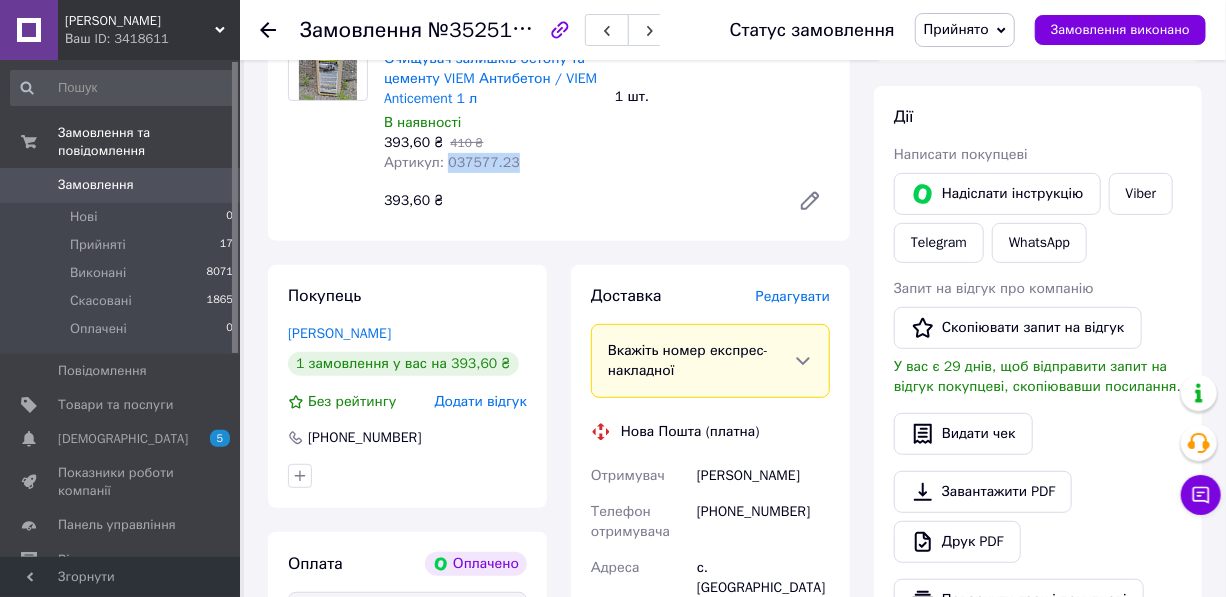 drag, startPoint x: 508, startPoint y: 162, endPoint x: 441, endPoint y: 161, distance: 67.00746 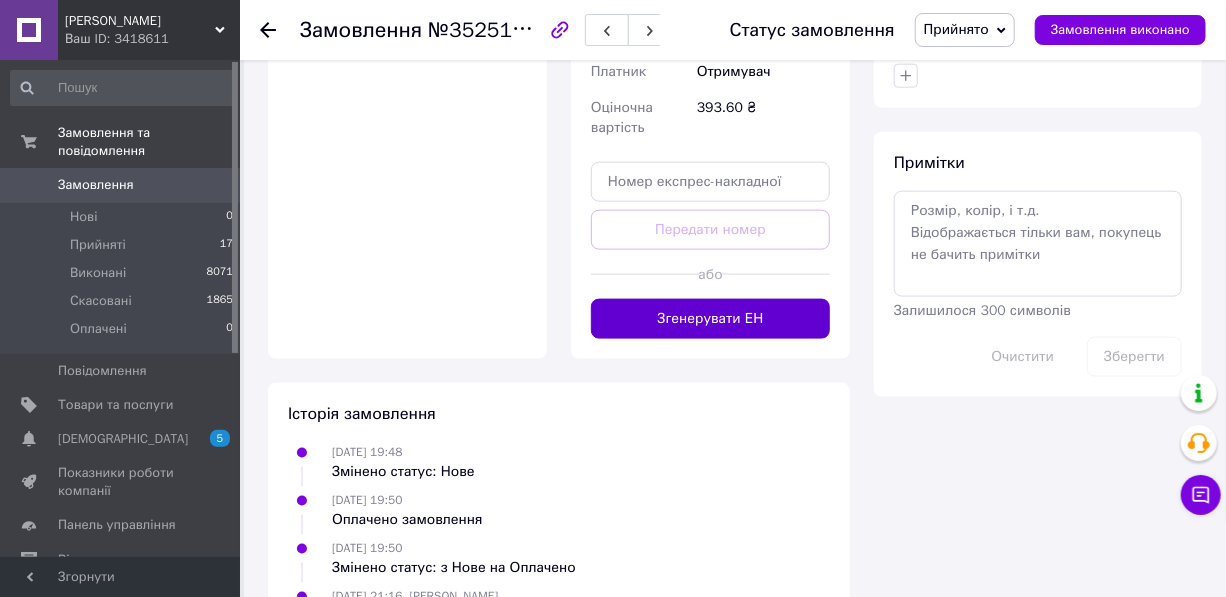 click on "Згенерувати ЕН" at bounding box center (710, 319) 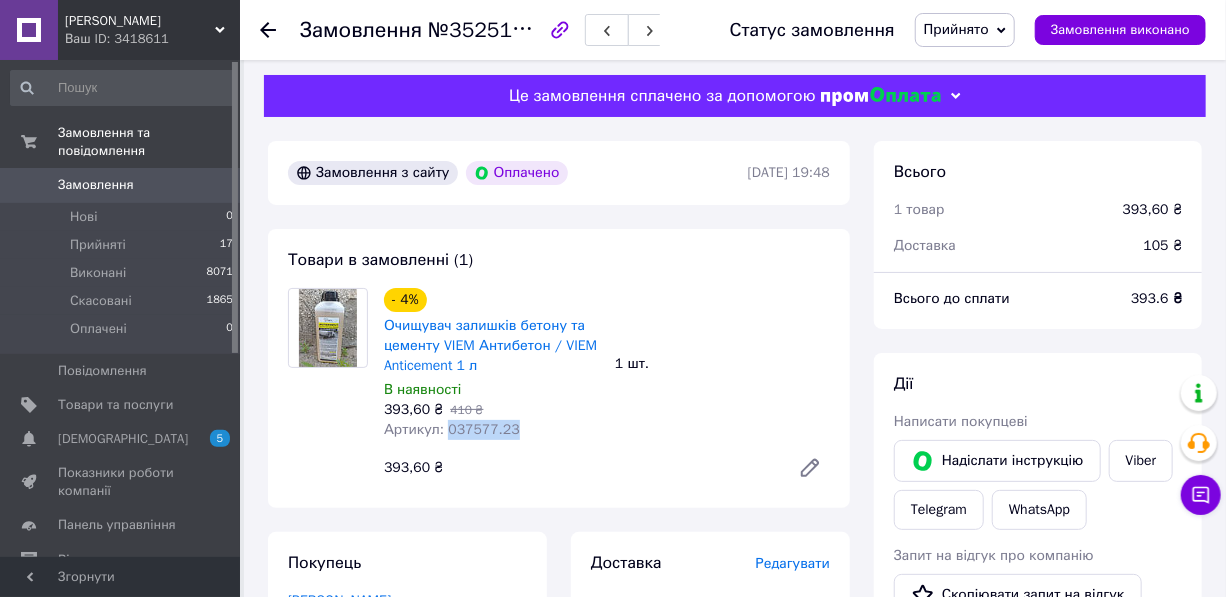 scroll, scrollTop: 0, scrollLeft: 0, axis: both 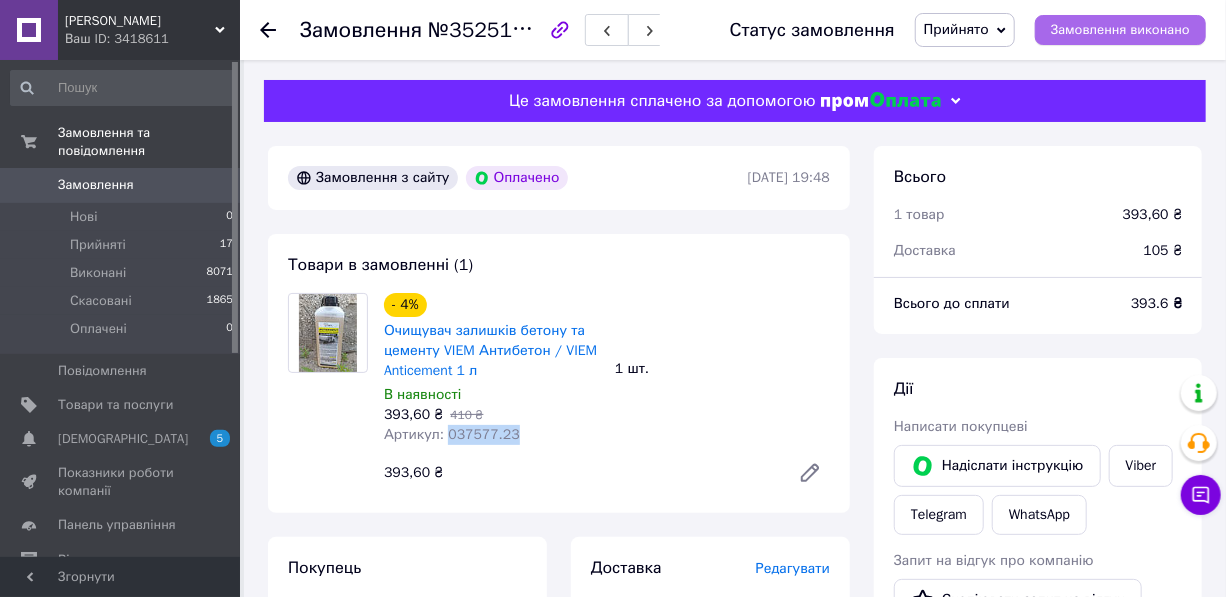 click on "Замовлення виконано" at bounding box center [1120, 30] 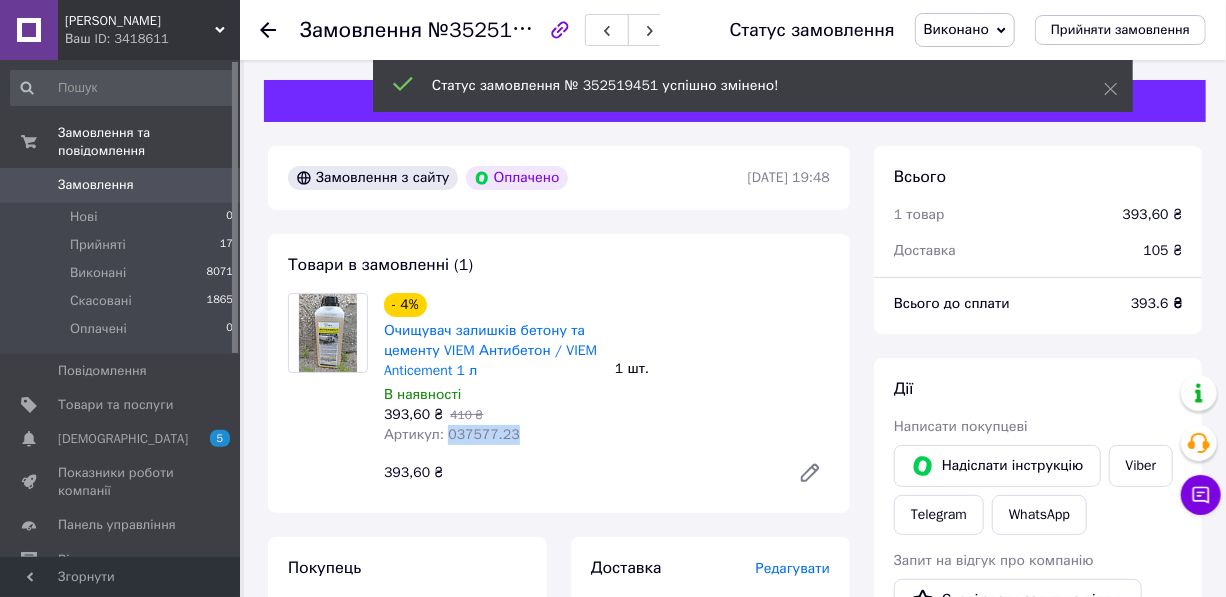 click 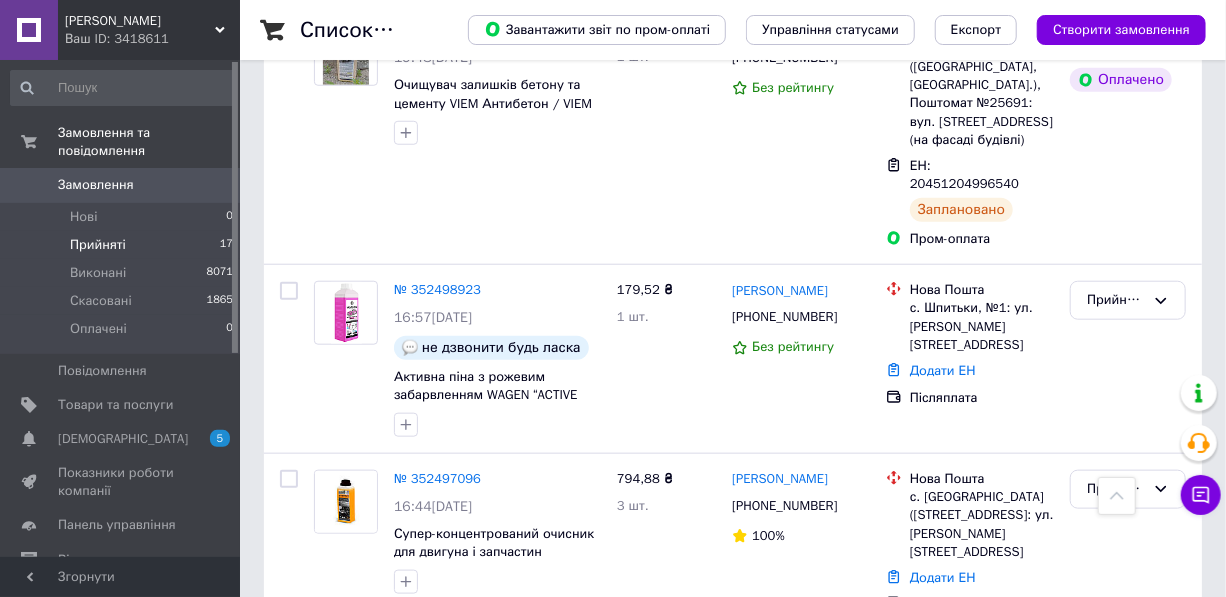 scroll, scrollTop: 727, scrollLeft: 0, axis: vertical 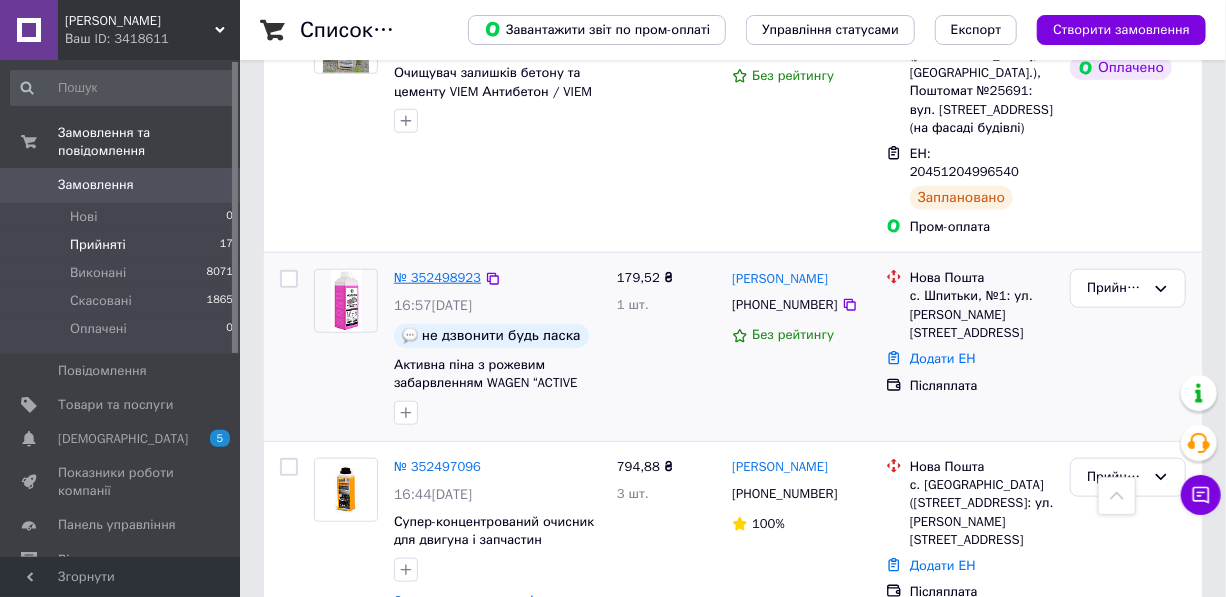 click on "№ 352498923" at bounding box center (437, 277) 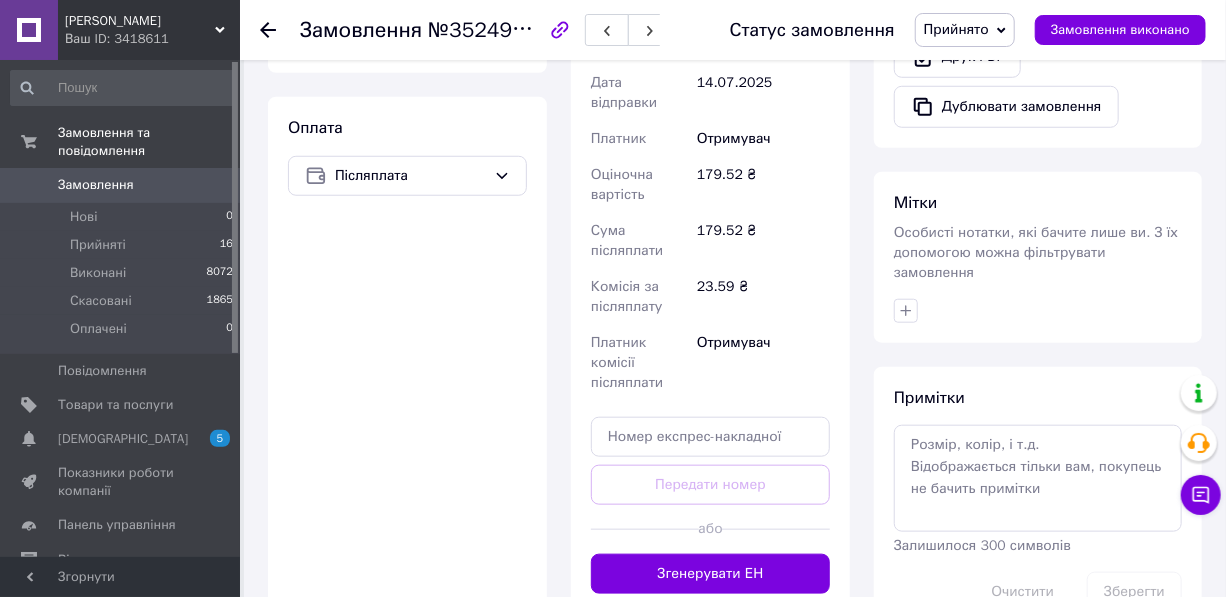 scroll, scrollTop: 727, scrollLeft: 0, axis: vertical 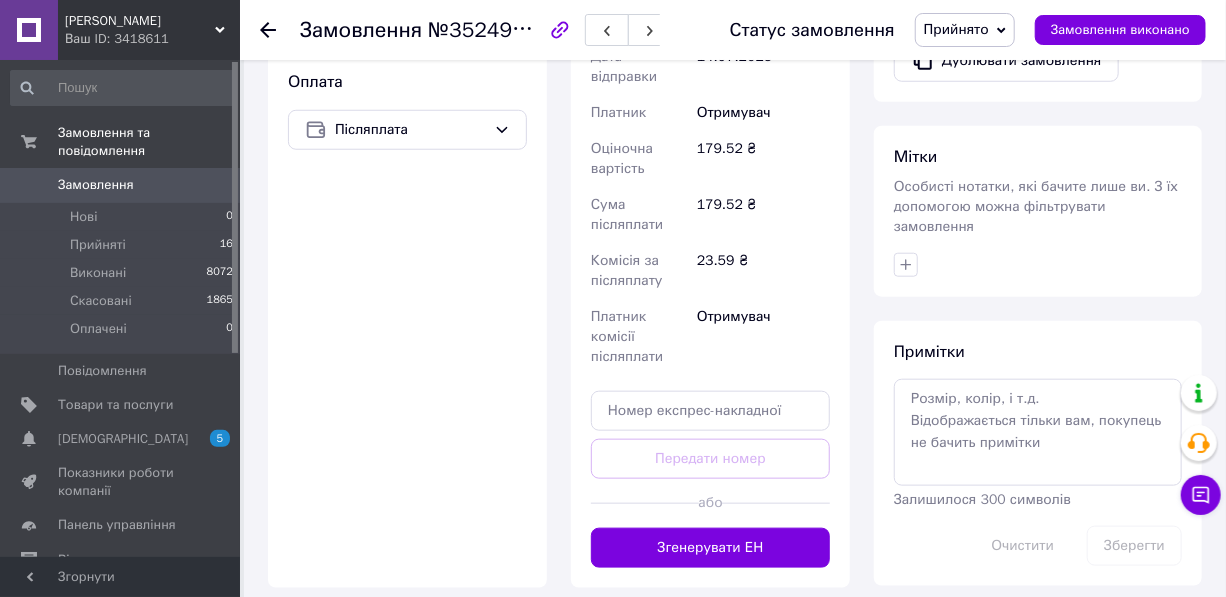 click 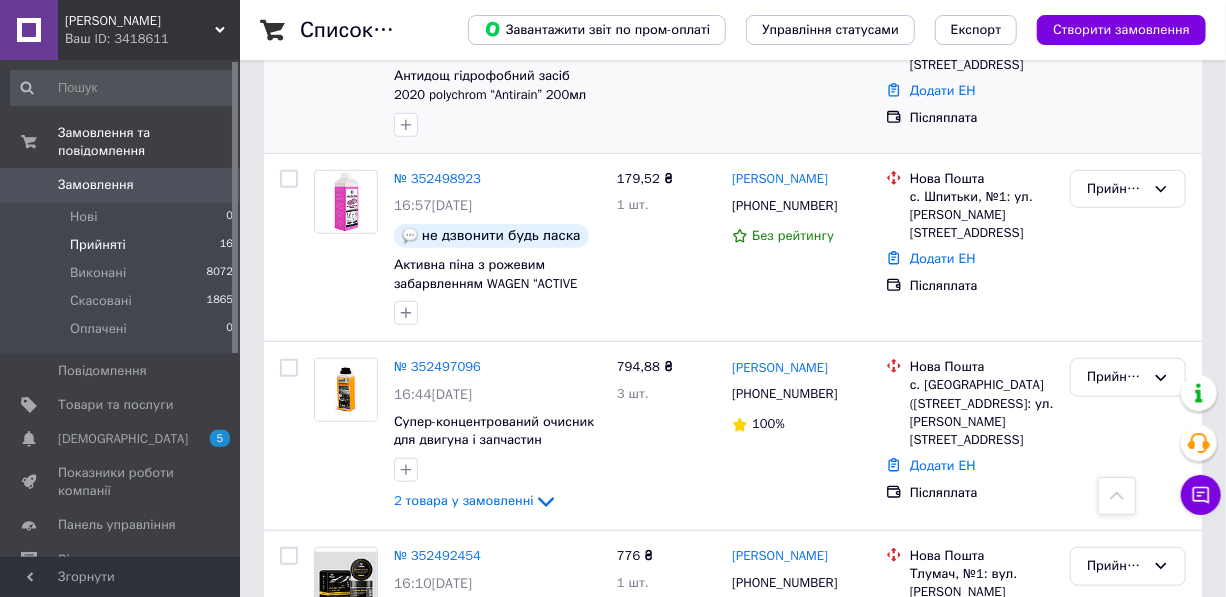 scroll, scrollTop: 545, scrollLeft: 0, axis: vertical 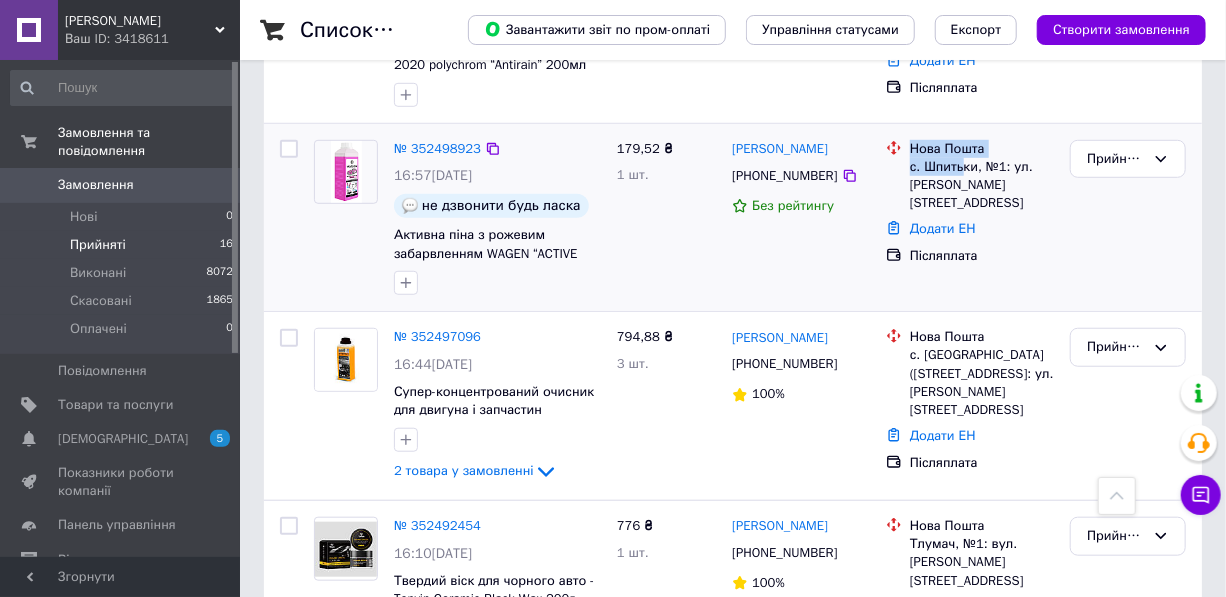 drag, startPoint x: 914, startPoint y: 165, endPoint x: 936, endPoint y: 165, distance: 22 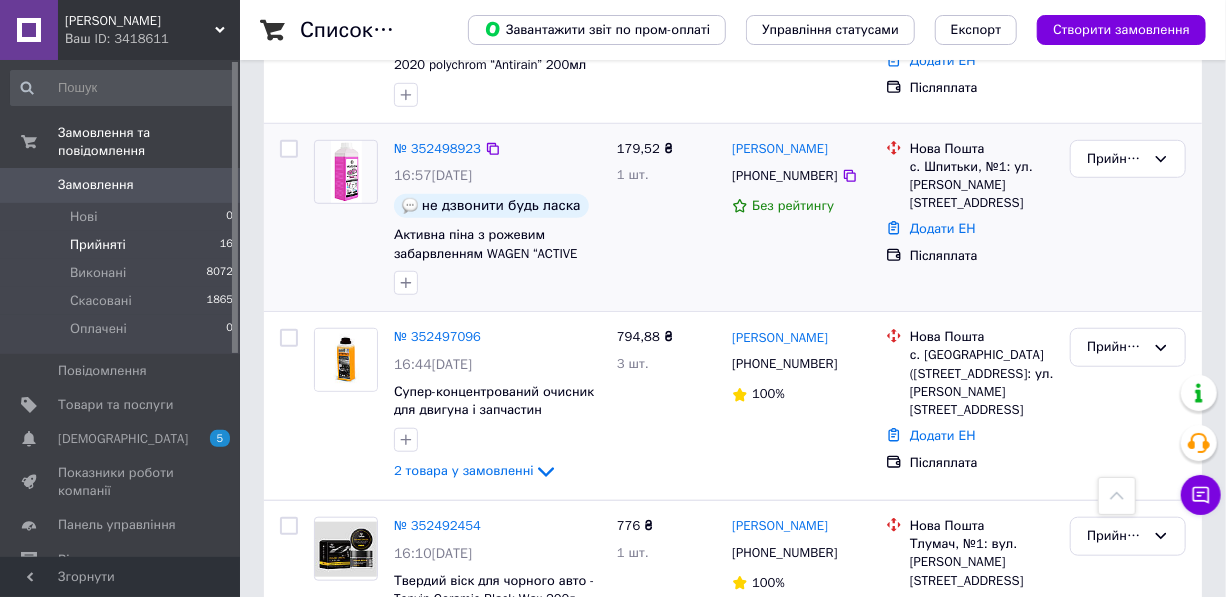 drag, startPoint x: 871, startPoint y: 182, endPoint x: 896, endPoint y: 183, distance: 25.019993 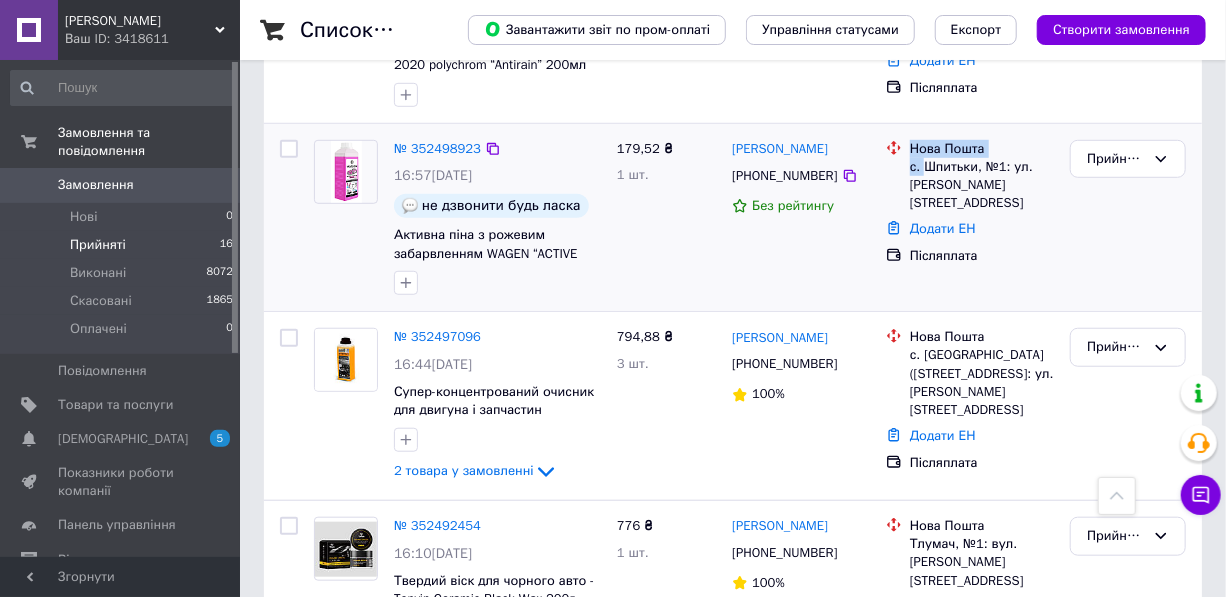 drag, startPoint x: 903, startPoint y: 166, endPoint x: 983, endPoint y: 186, distance: 82.46211 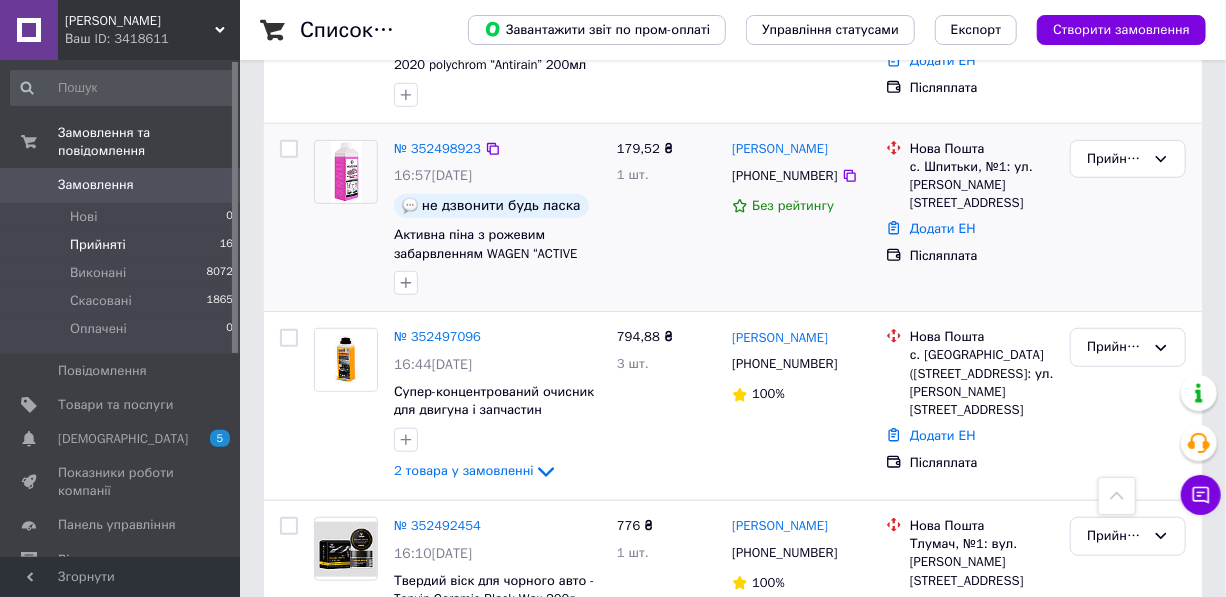 drag, startPoint x: 1051, startPoint y: 260, endPoint x: 996, endPoint y: 208, distance: 75.690155 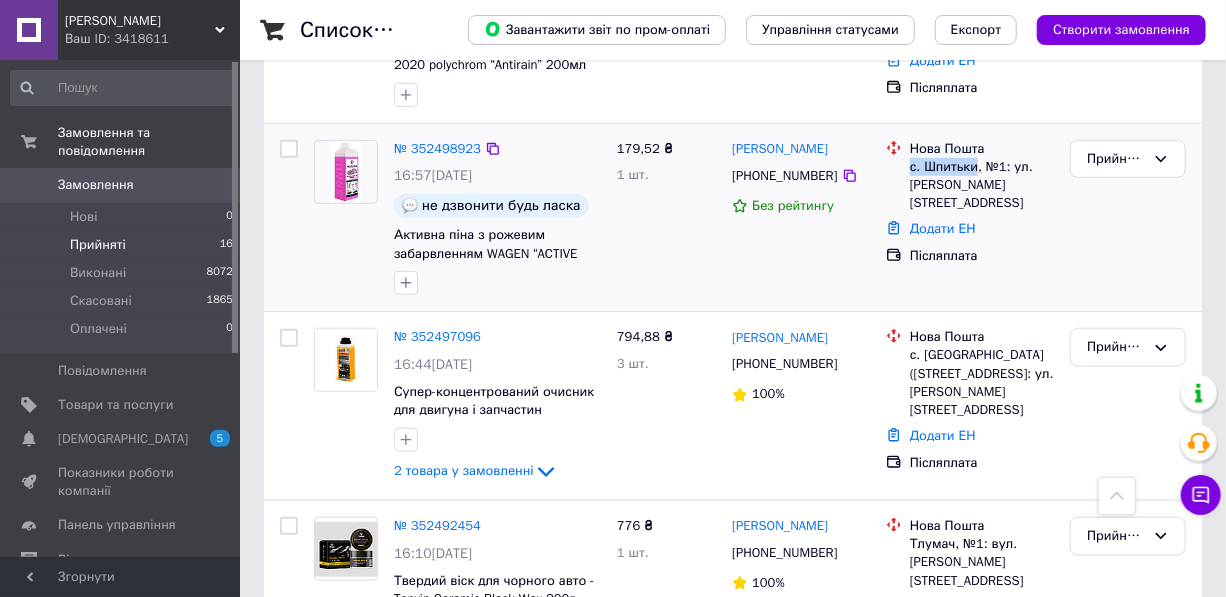 drag, startPoint x: 915, startPoint y: 165, endPoint x: 973, endPoint y: 168, distance: 58.077534 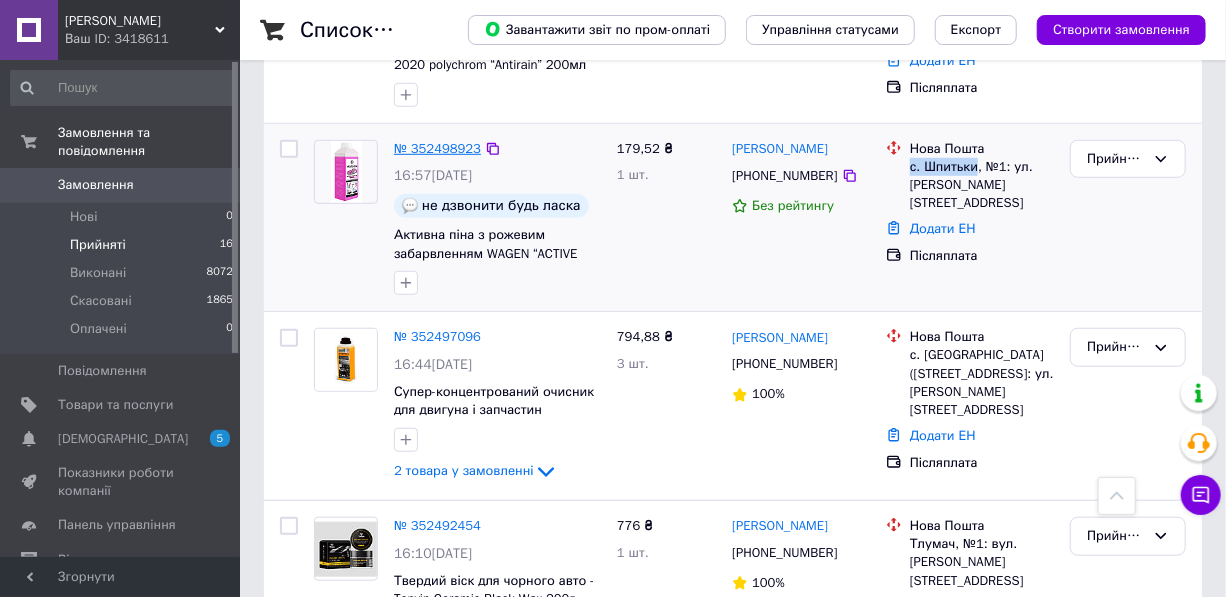 click on "№ 352498923" at bounding box center (437, 148) 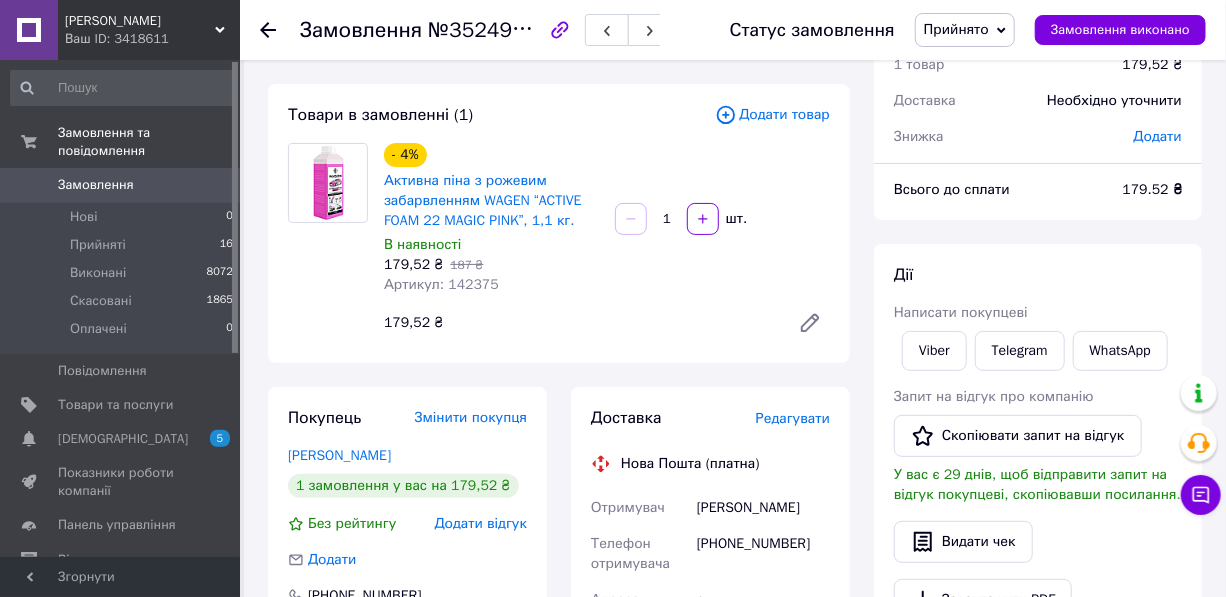 scroll, scrollTop: 181, scrollLeft: 0, axis: vertical 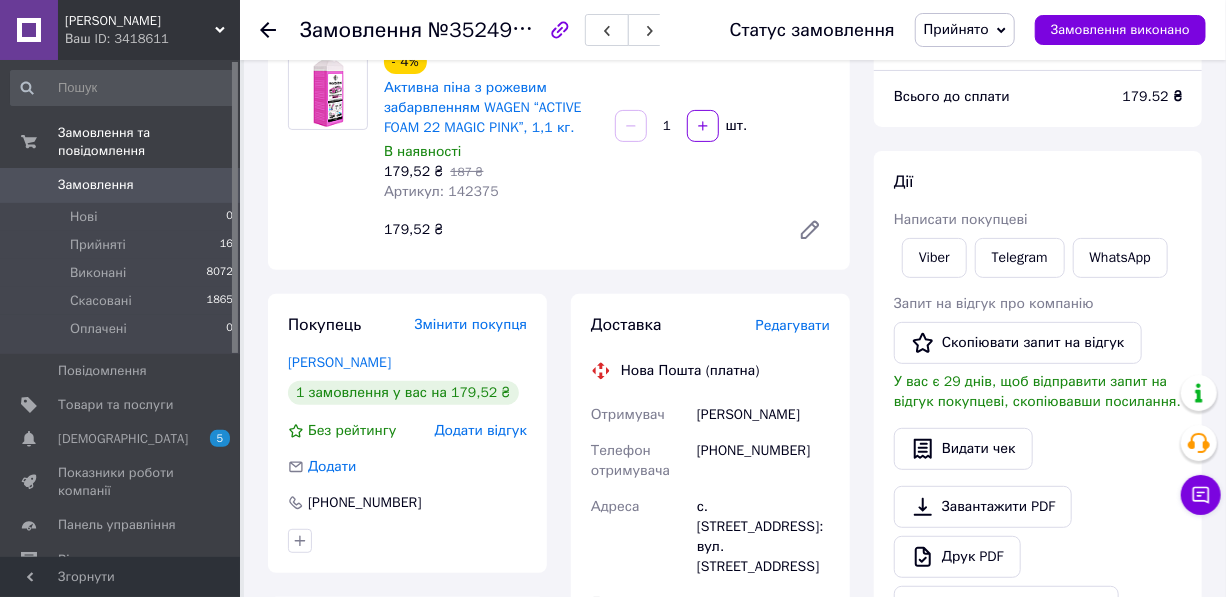drag, startPoint x: 426, startPoint y: 357, endPoint x: 280, endPoint y: 365, distance: 146.21901 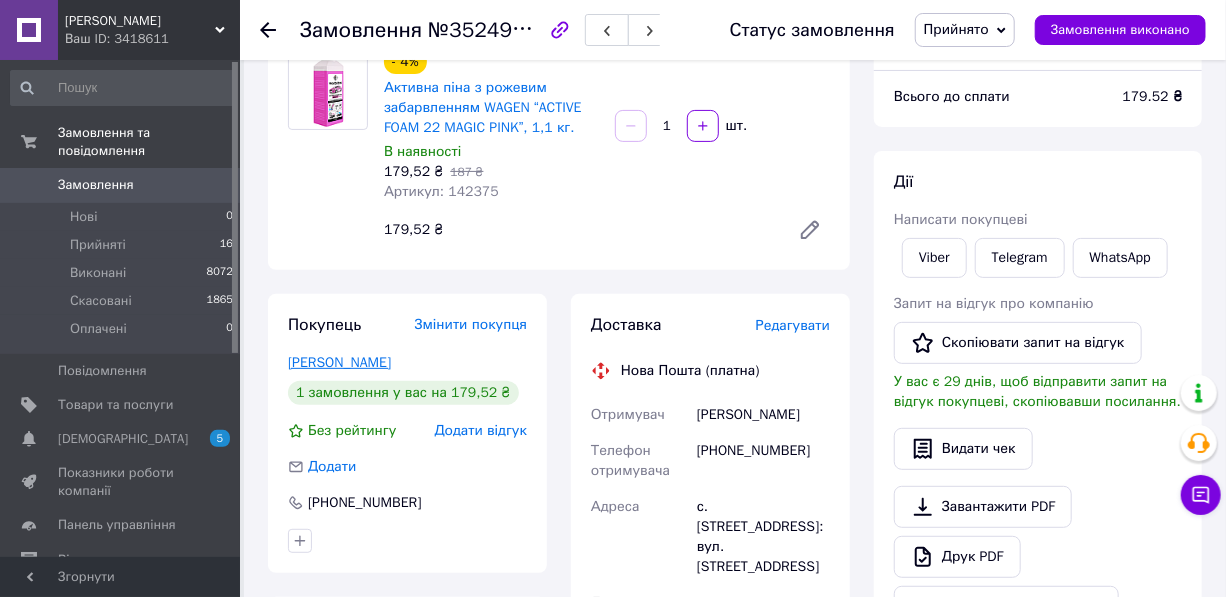 copy on "Ігнатенко Олександр" 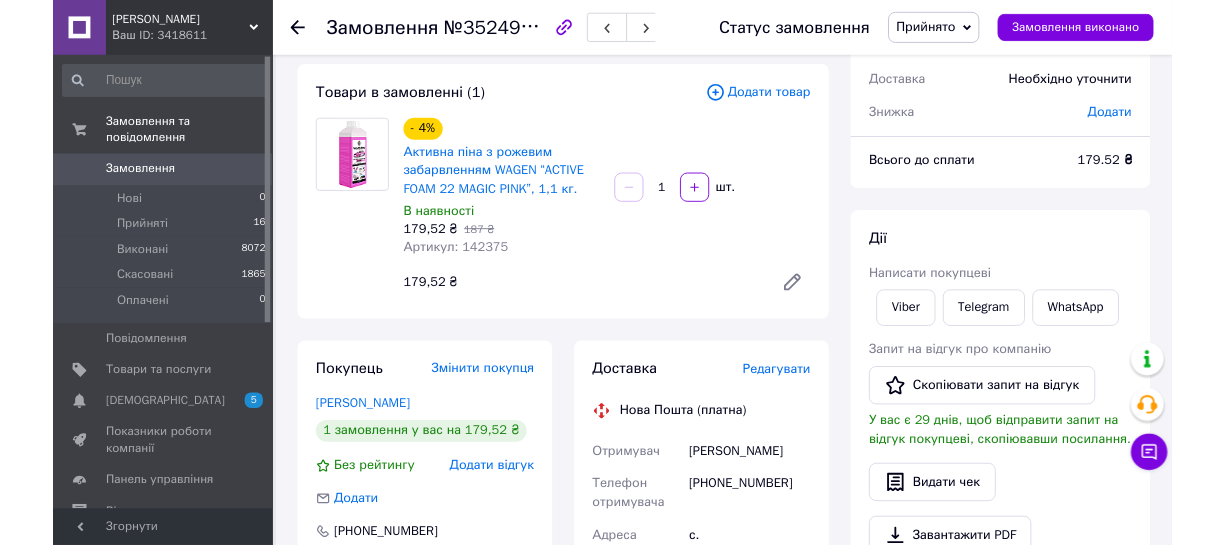 scroll, scrollTop: 90, scrollLeft: 0, axis: vertical 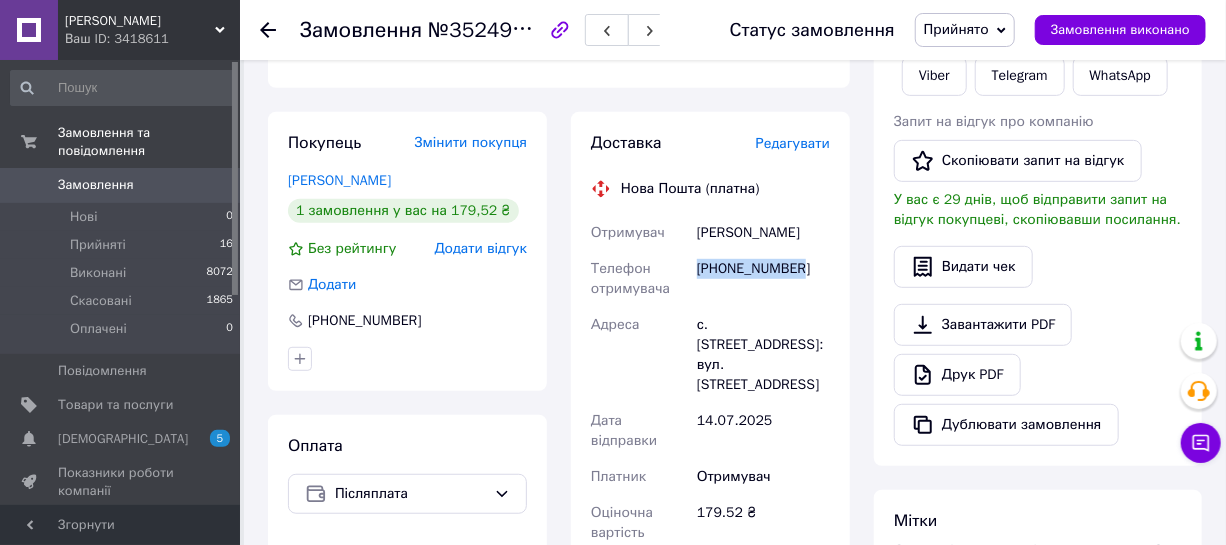 drag, startPoint x: 807, startPoint y: 290, endPoint x: 699, endPoint y: 288, distance: 108.01852 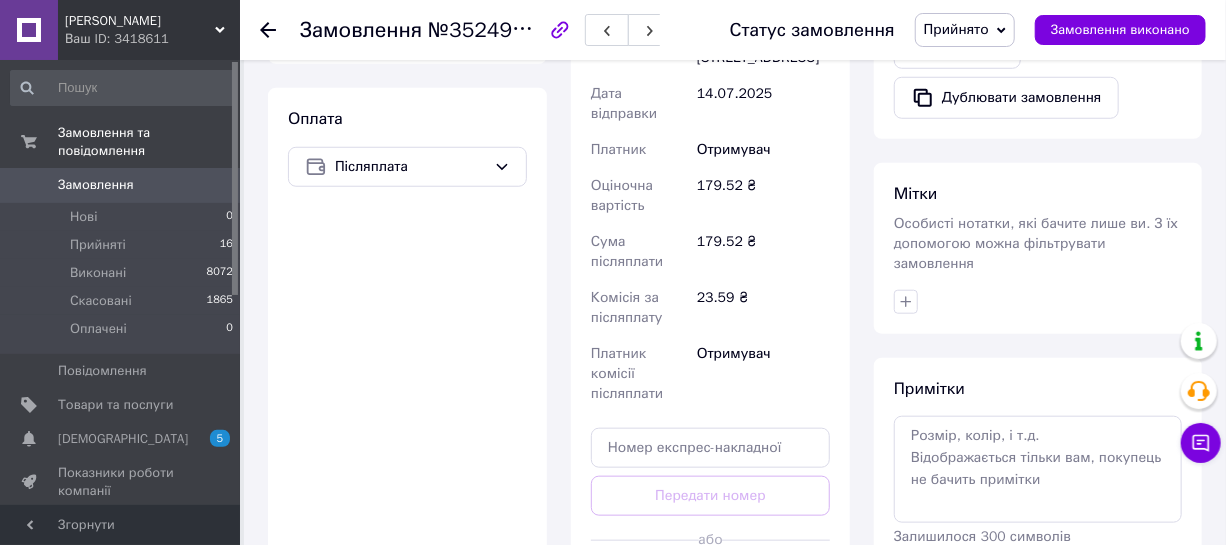 scroll, scrollTop: 727, scrollLeft: 0, axis: vertical 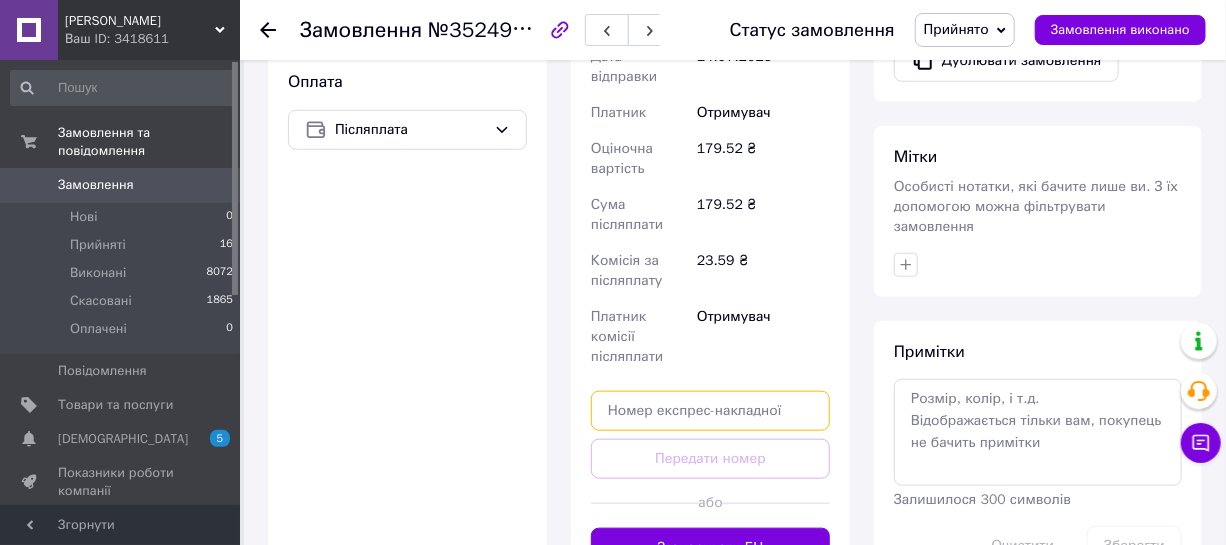 click at bounding box center (710, 411) 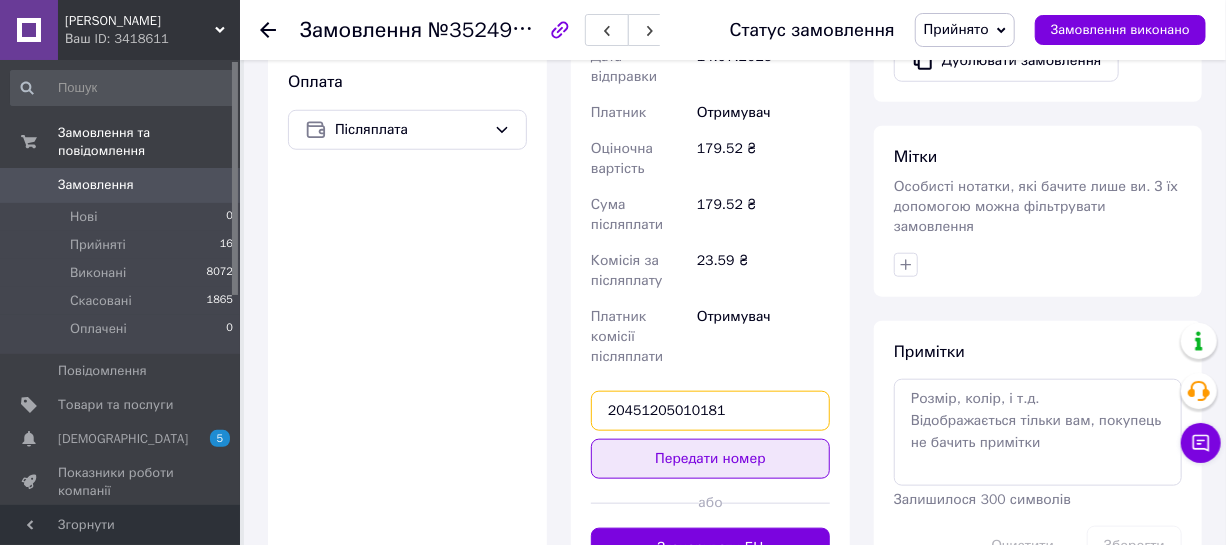 type on "20451205010181" 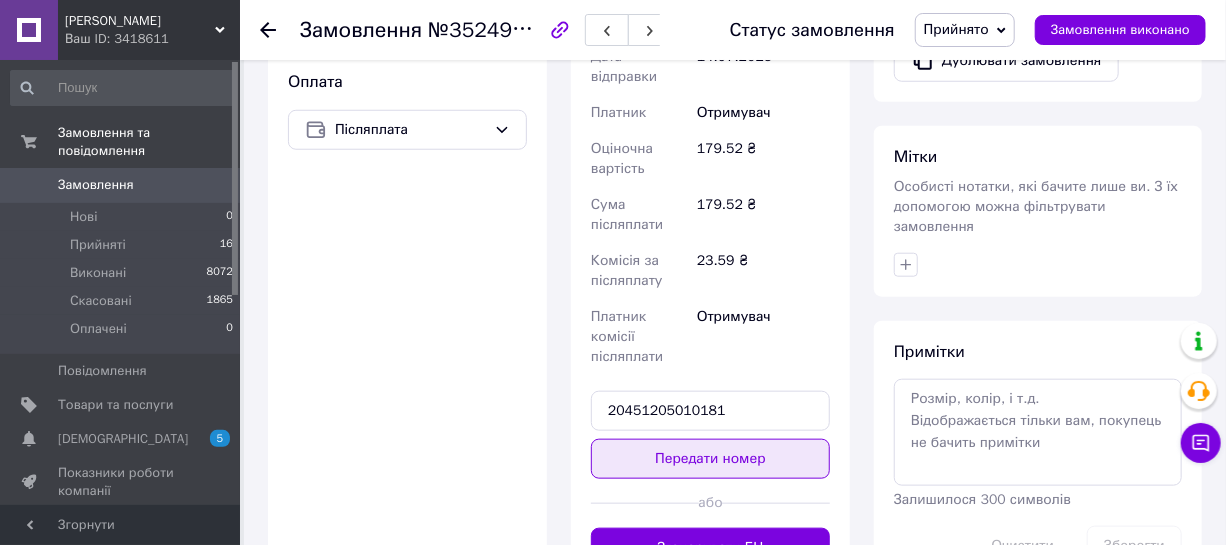 click on "Передати номер" at bounding box center [710, 459] 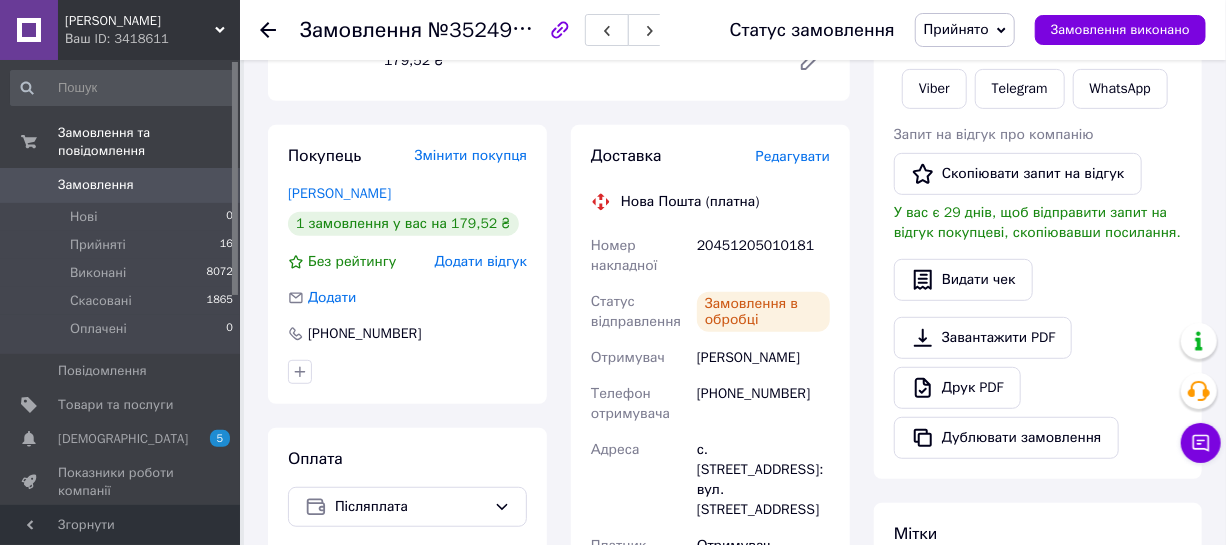 scroll, scrollTop: 0, scrollLeft: 0, axis: both 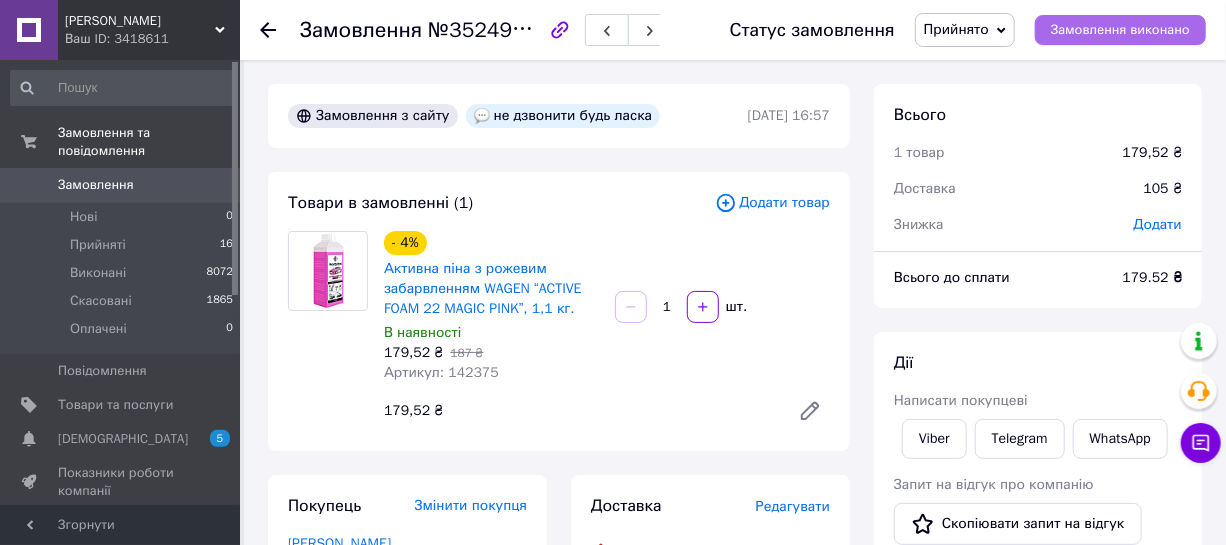click on "Замовлення виконано" at bounding box center [1120, 30] 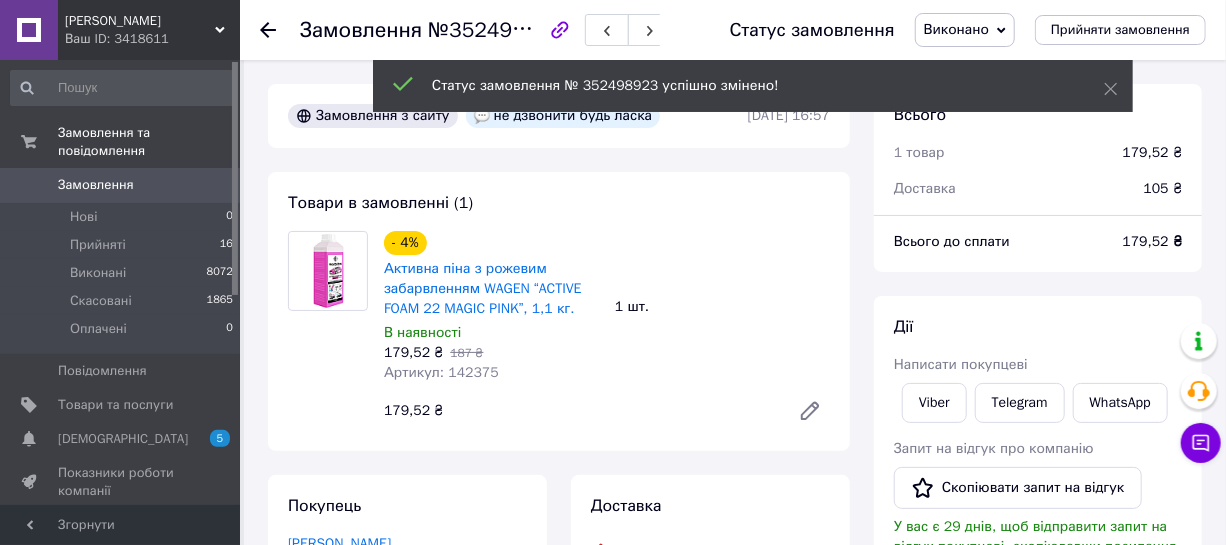 click 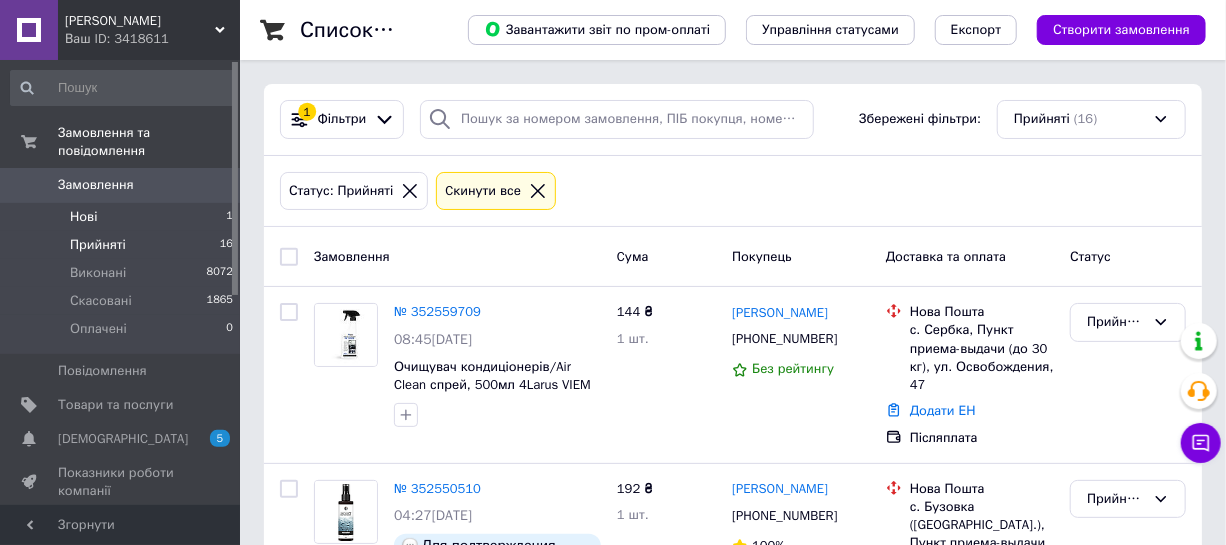 click on "Нові" at bounding box center (83, 217) 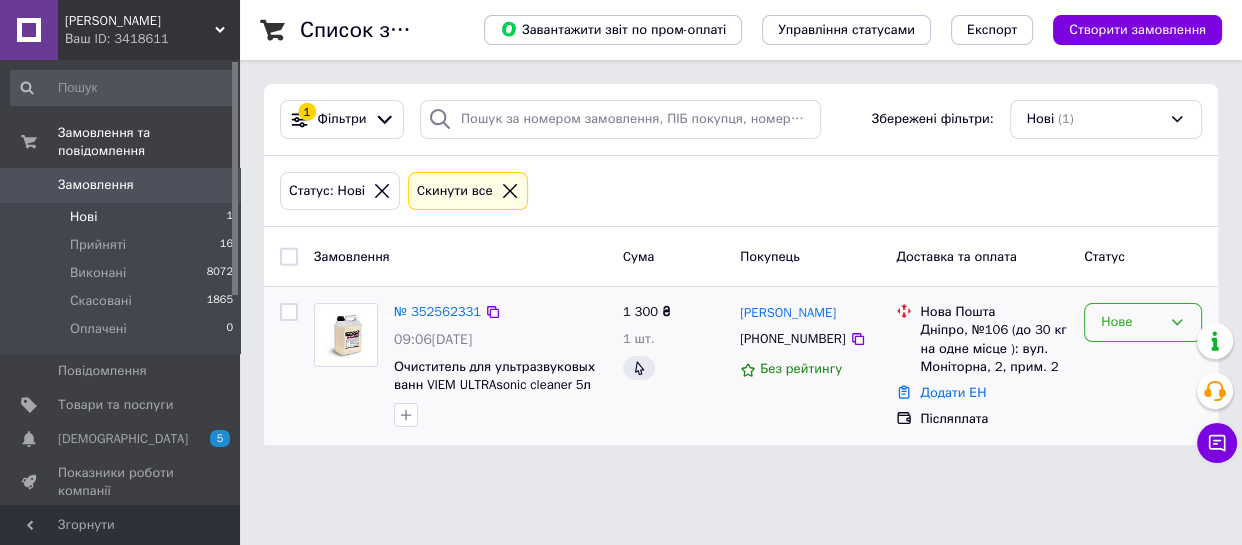 click on "Нове" at bounding box center (1131, 322) 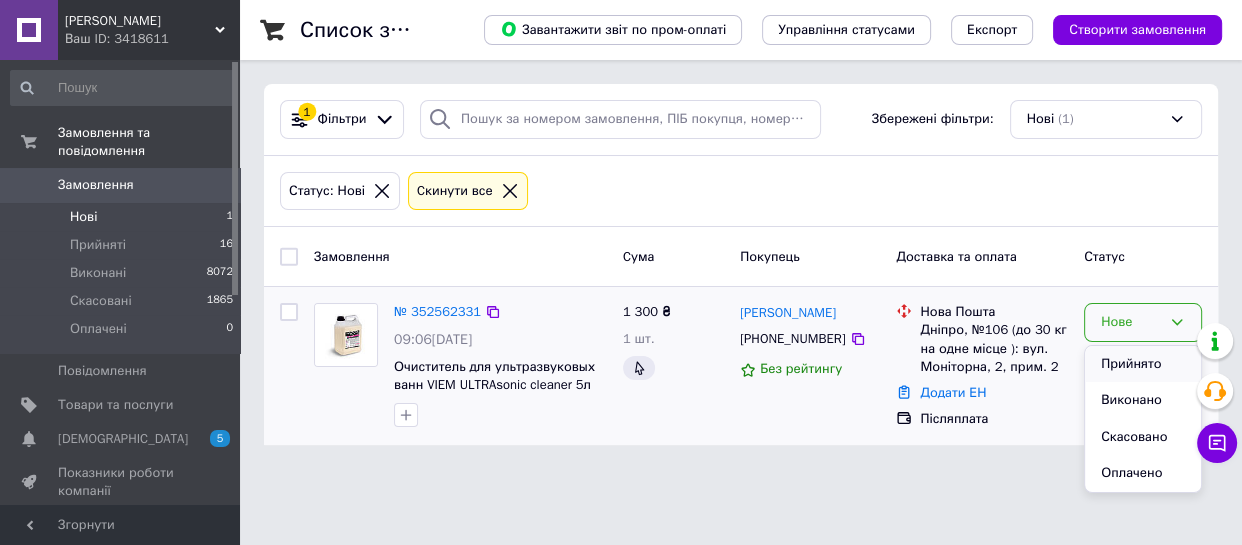 click on "Прийнято" at bounding box center (1143, 364) 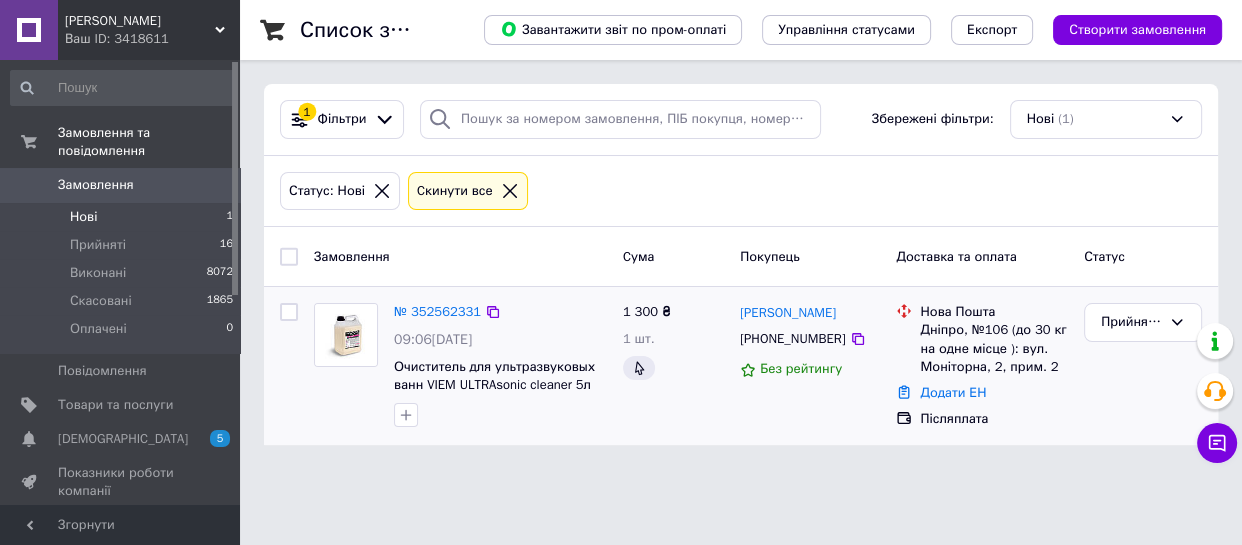 click on "Замовлення" at bounding box center (96, 185) 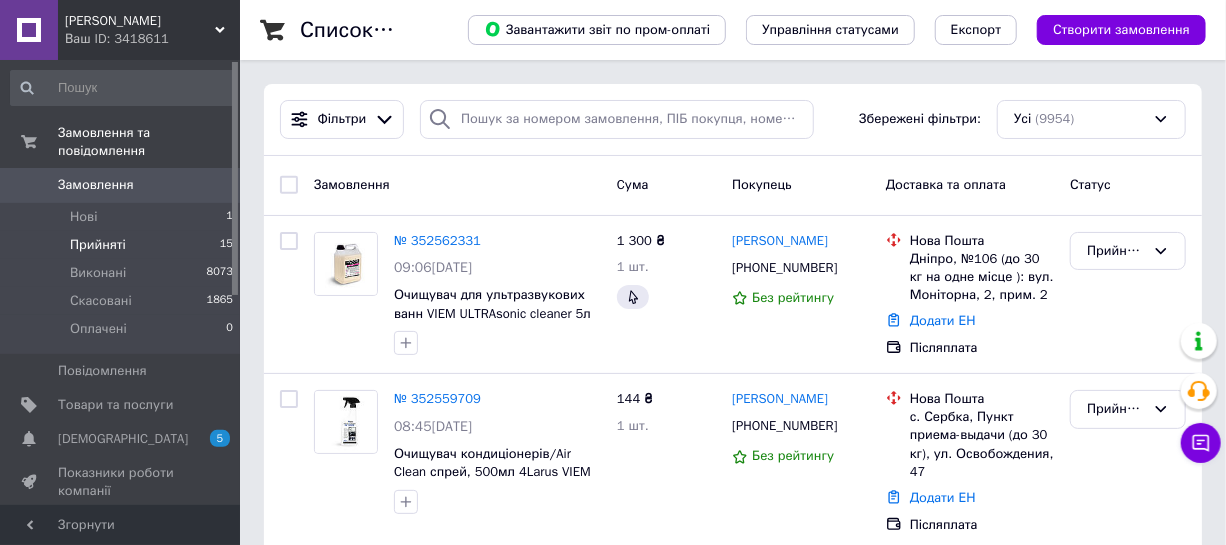 click on "Прийняті" at bounding box center [98, 245] 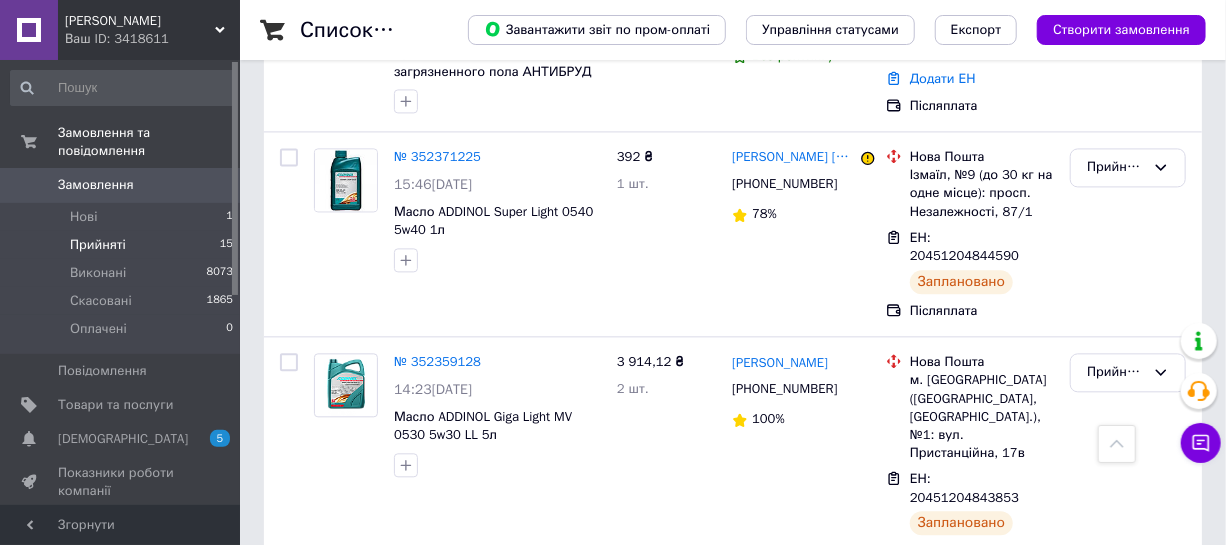 scroll, scrollTop: 1909, scrollLeft: 0, axis: vertical 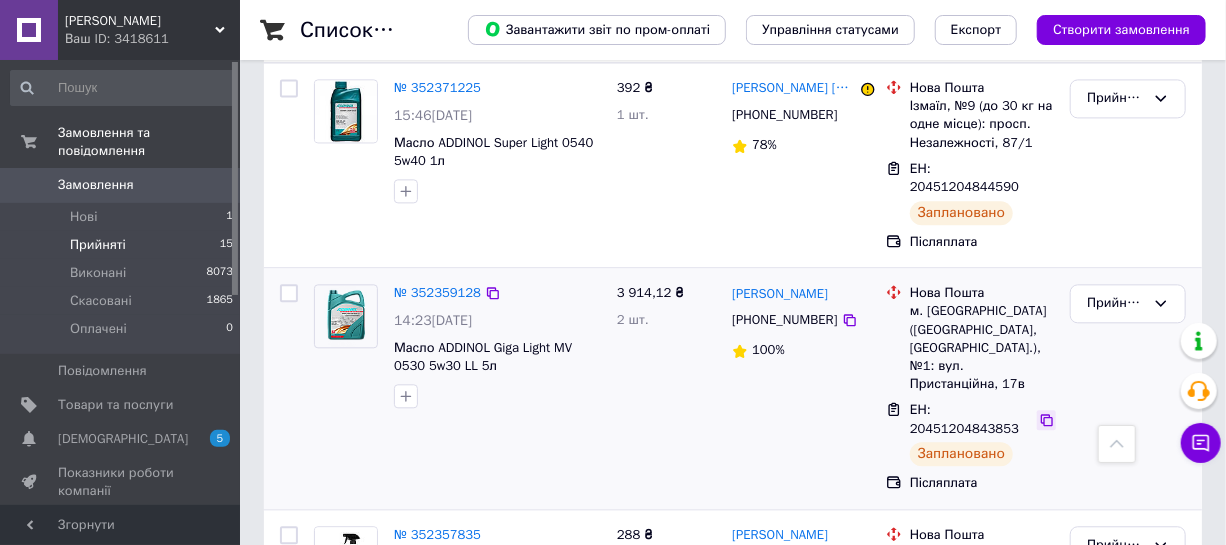 click 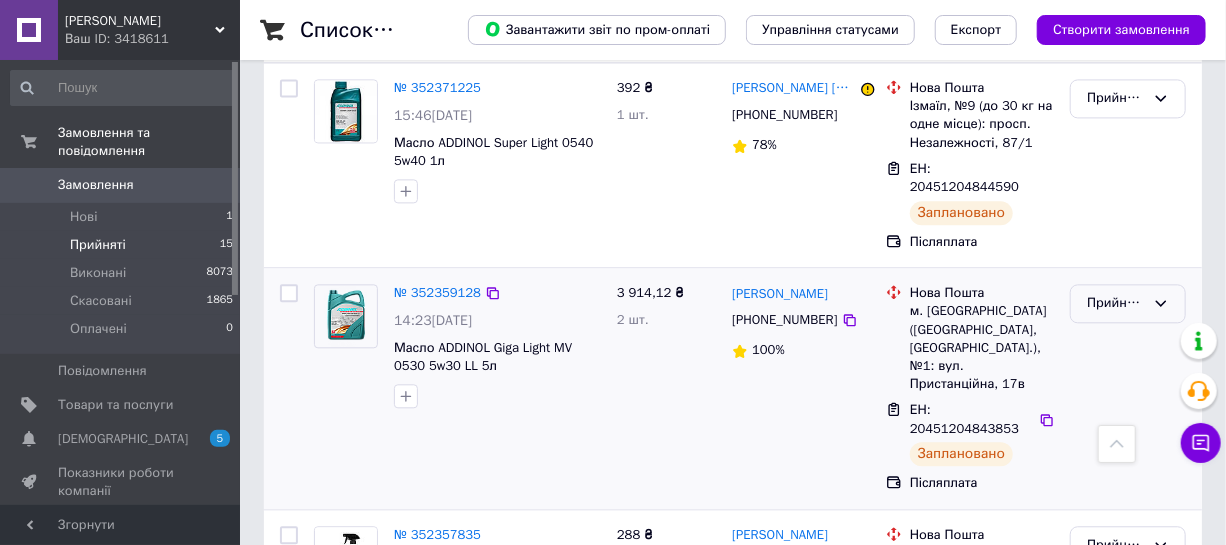 click on "Прийнято" at bounding box center [1128, 303] 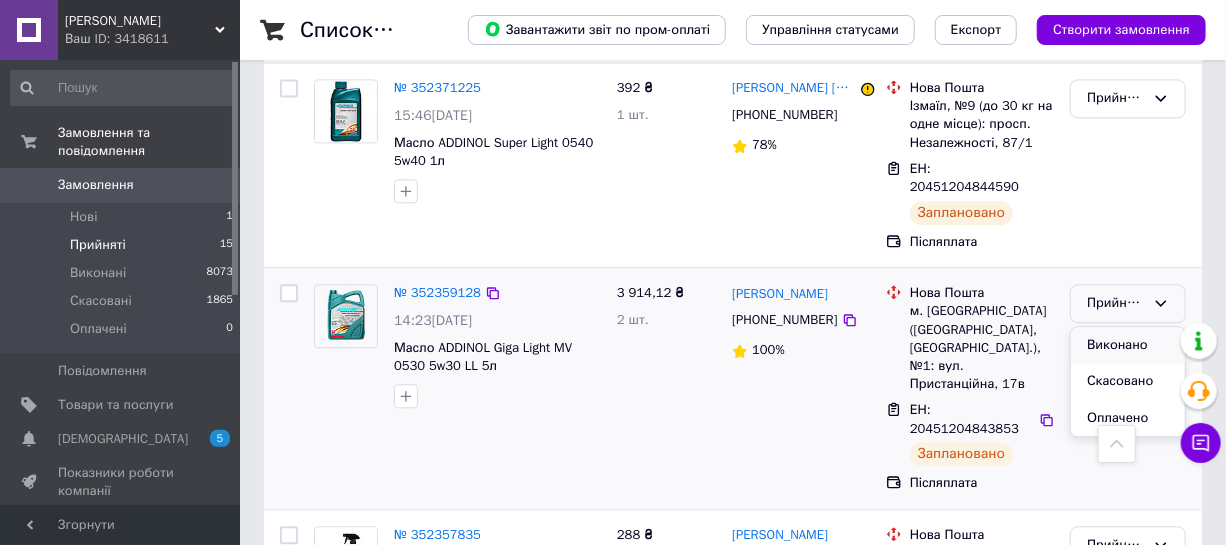 click on "Виконано" at bounding box center (1128, 345) 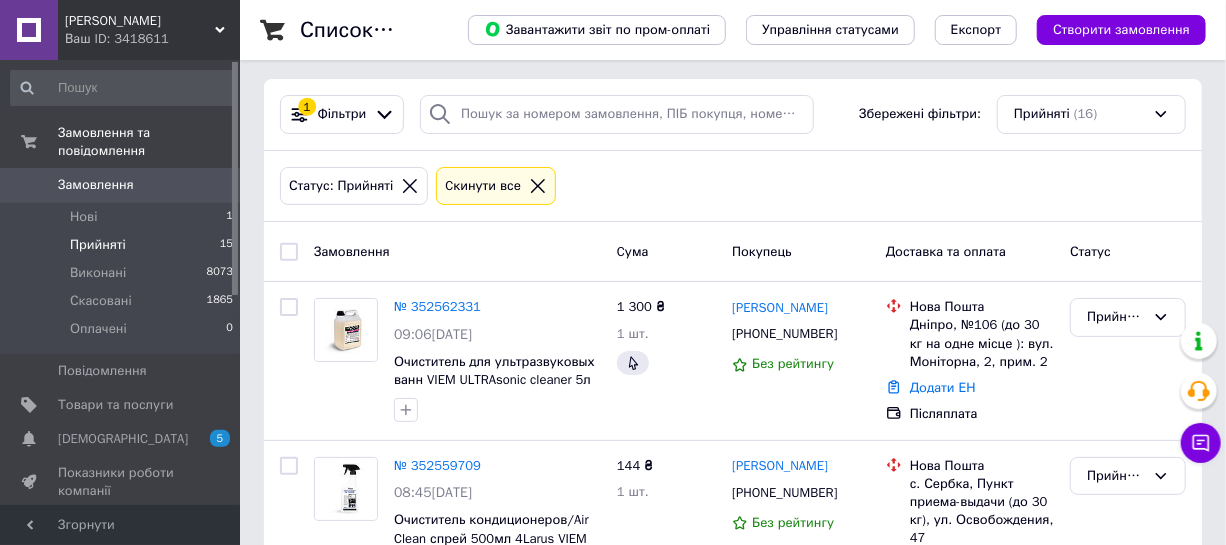 scroll, scrollTop: 0, scrollLeft: 0, axis: both 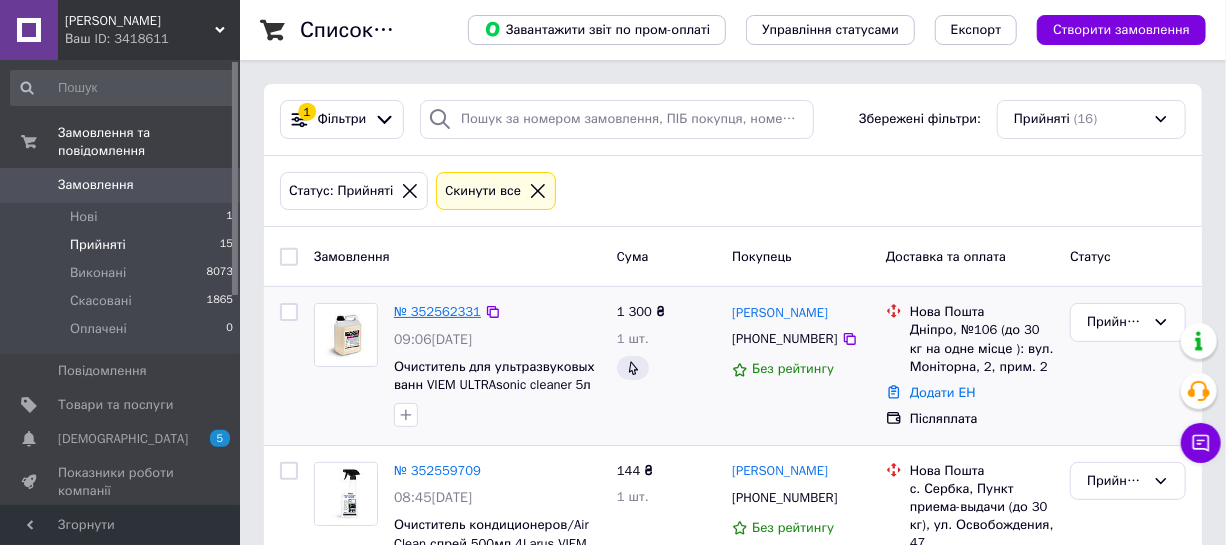click on "№ 352562331" at bounding box center (437, 311) 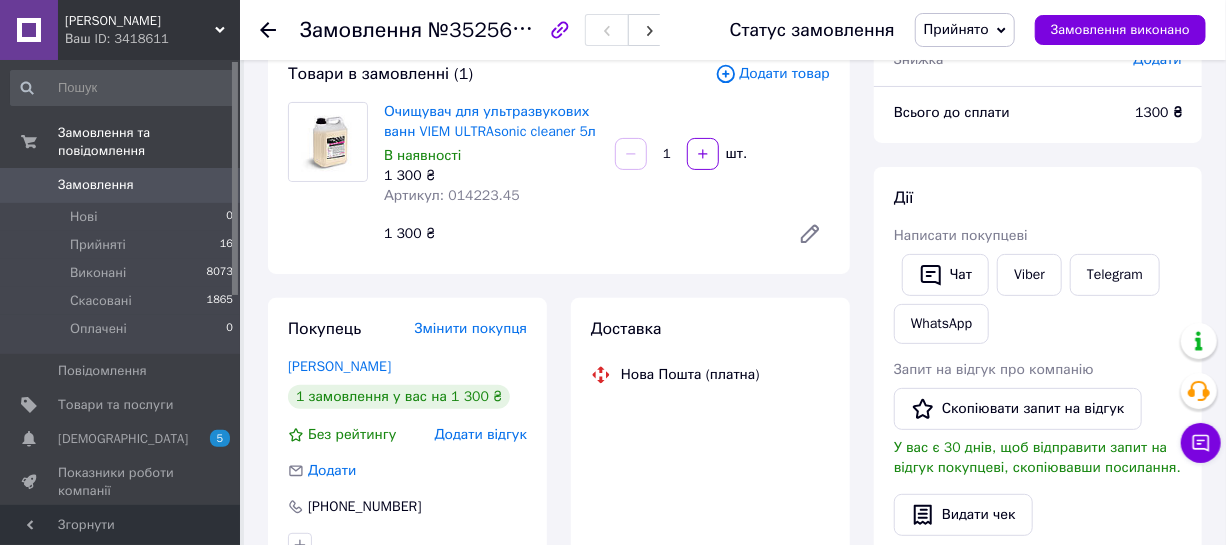 scroll, scrollTop: 181, scrollLeft: 0, axis: vertical 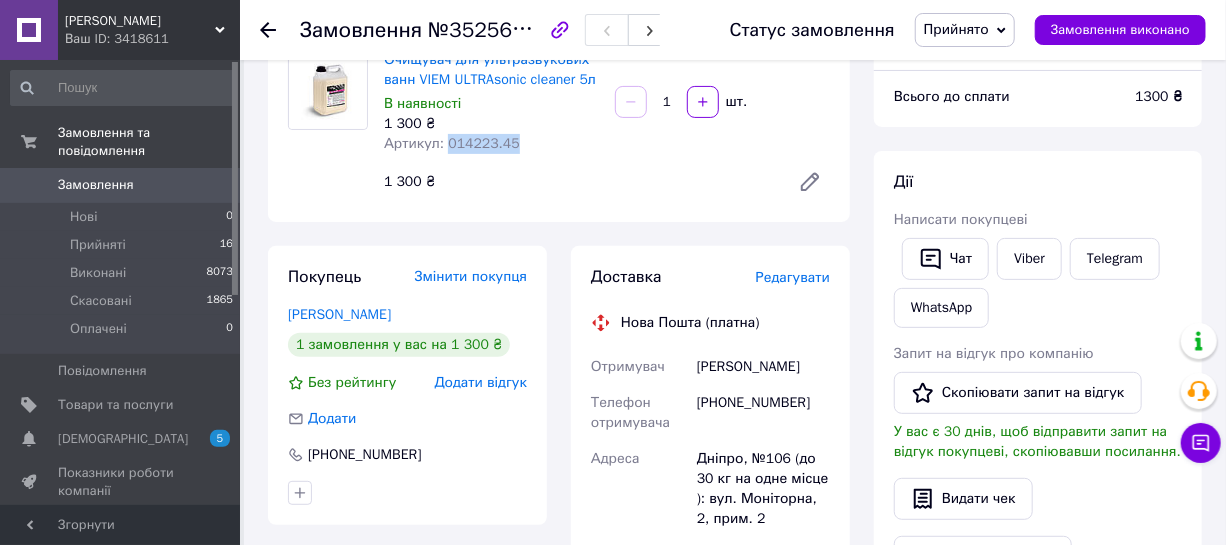 drag, startPoint x: 514, startPoint y: 143, endPoint x: 444, endPoint y: 140, distance: 70.064255 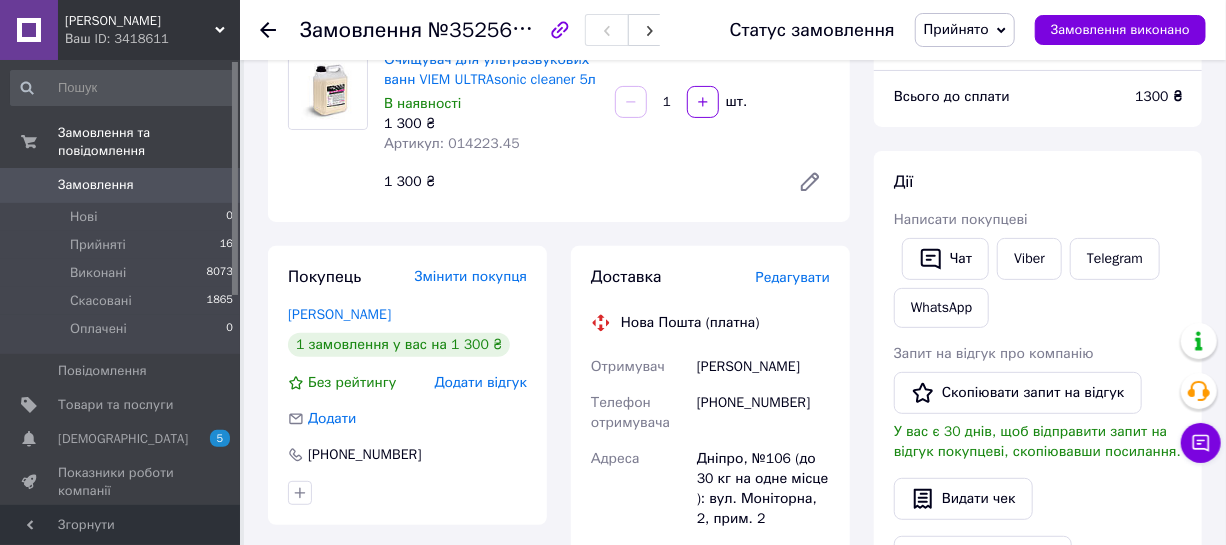 click 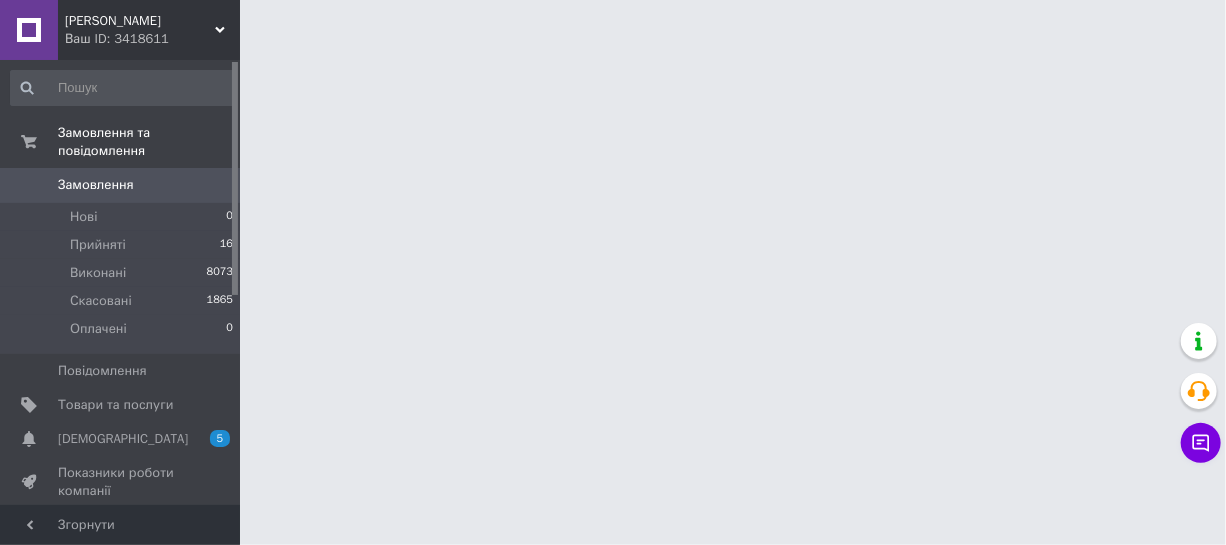 scroll, scrollTop: 0, scrollLeft: 0, axis: both 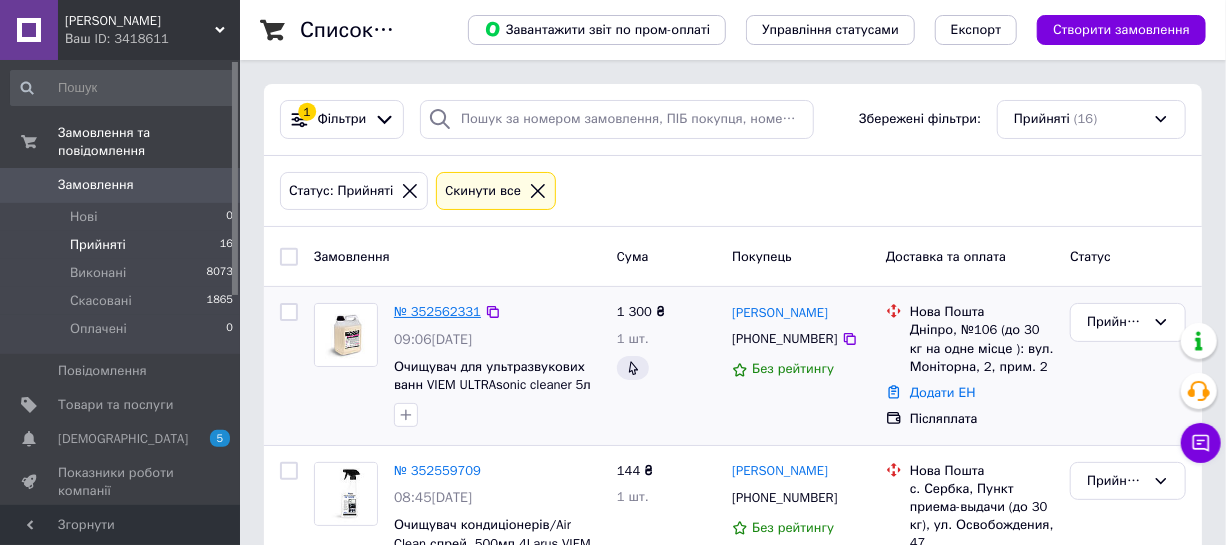 click on "№ 352562331" at bounding box center [437, 311] 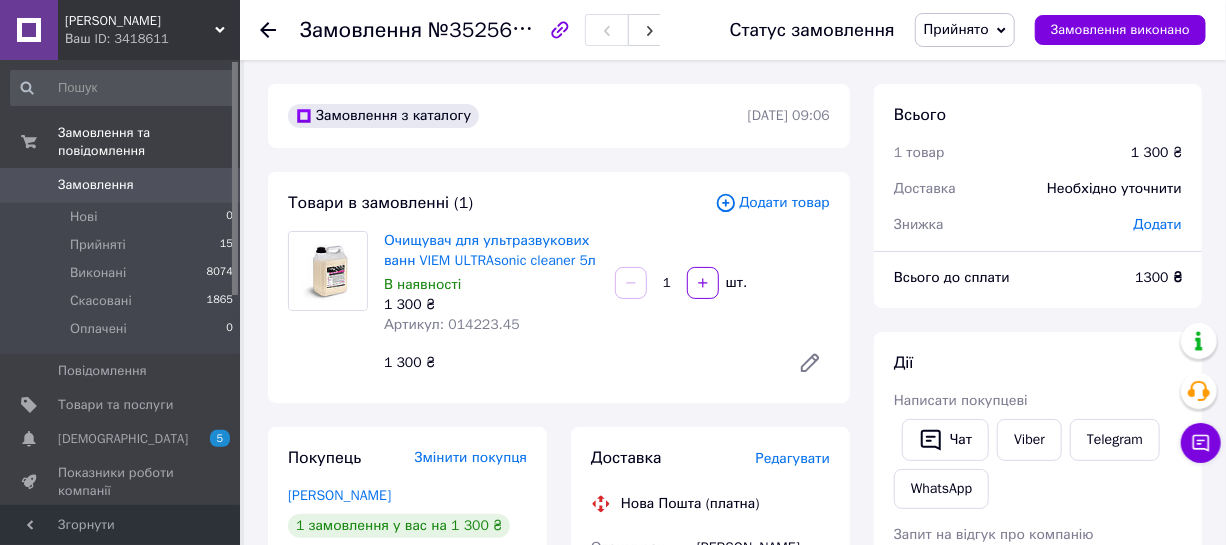 click 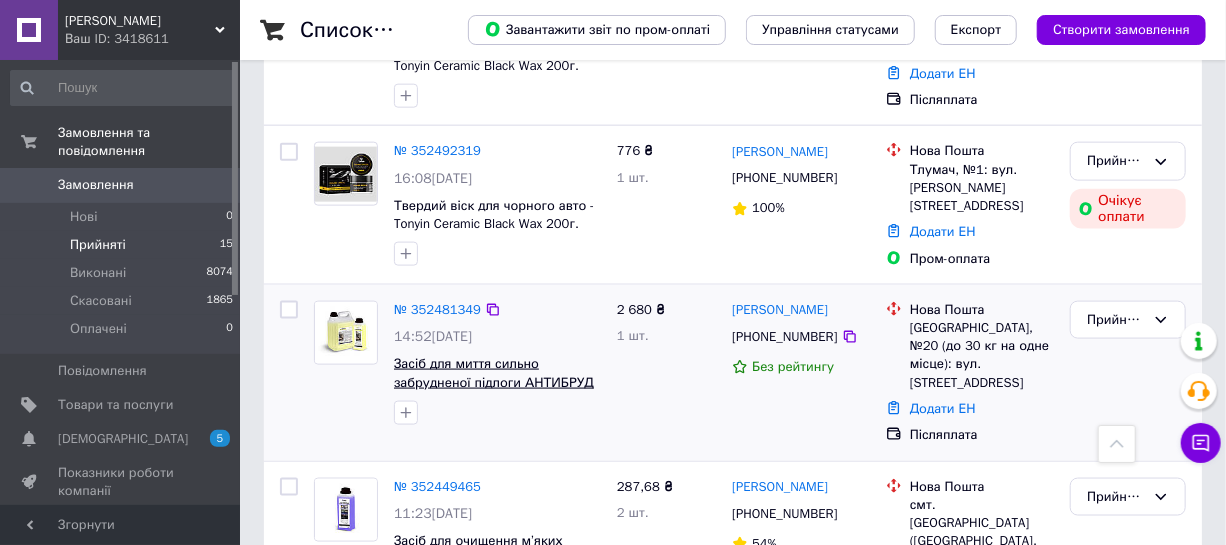 scroll, scrollTop: 1000, scrollLeft: 0, axis: vertical 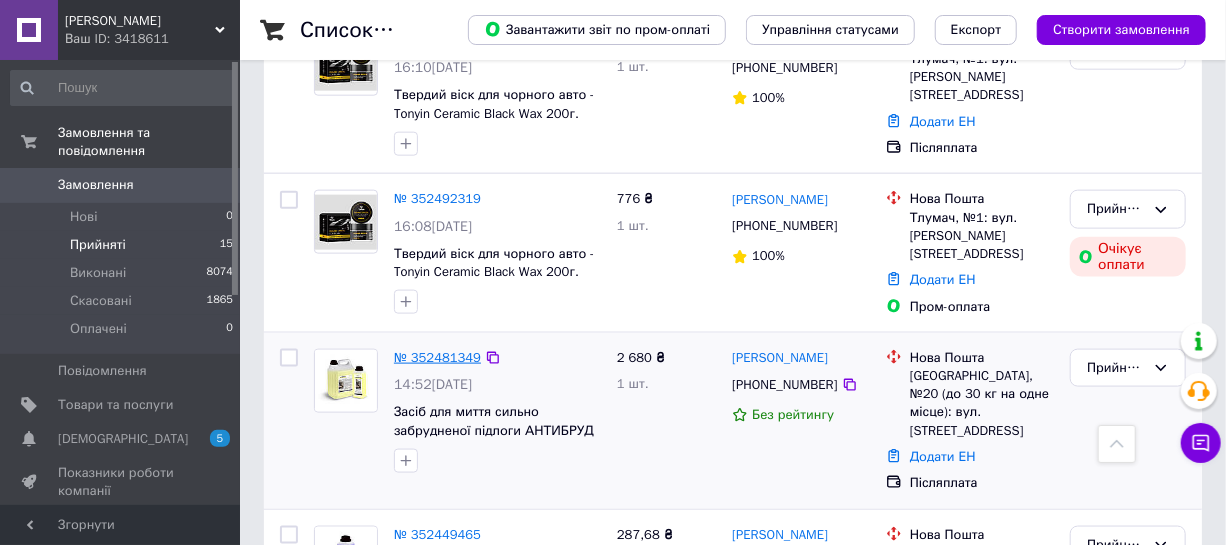 click on "№ 352481349" at bounding box center [437, 357] 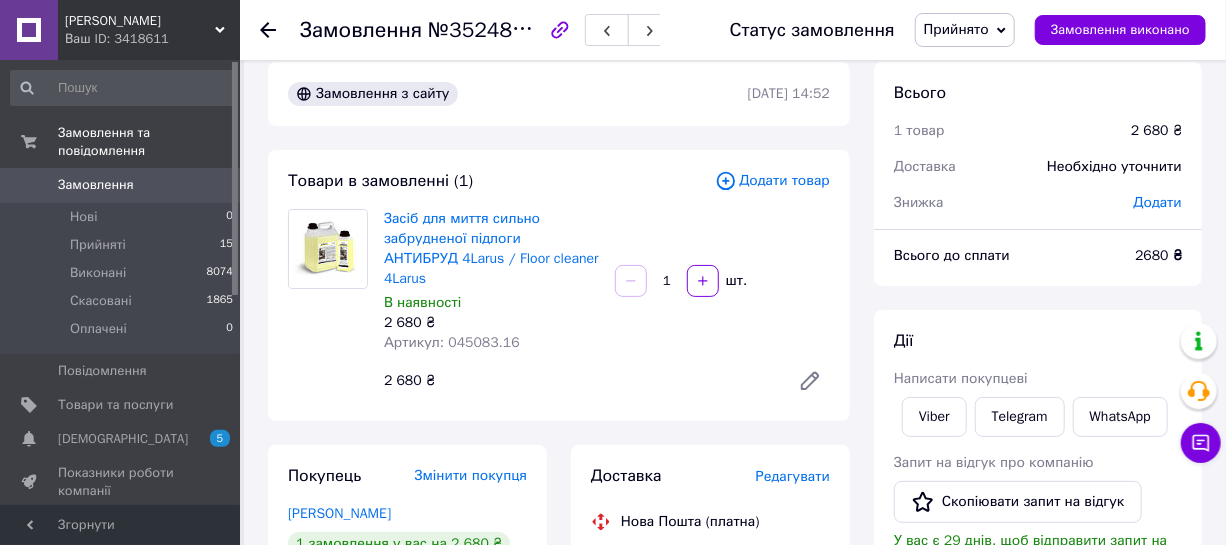 scroll, scrollTop: 0, scrollLeft: 0, axis: both 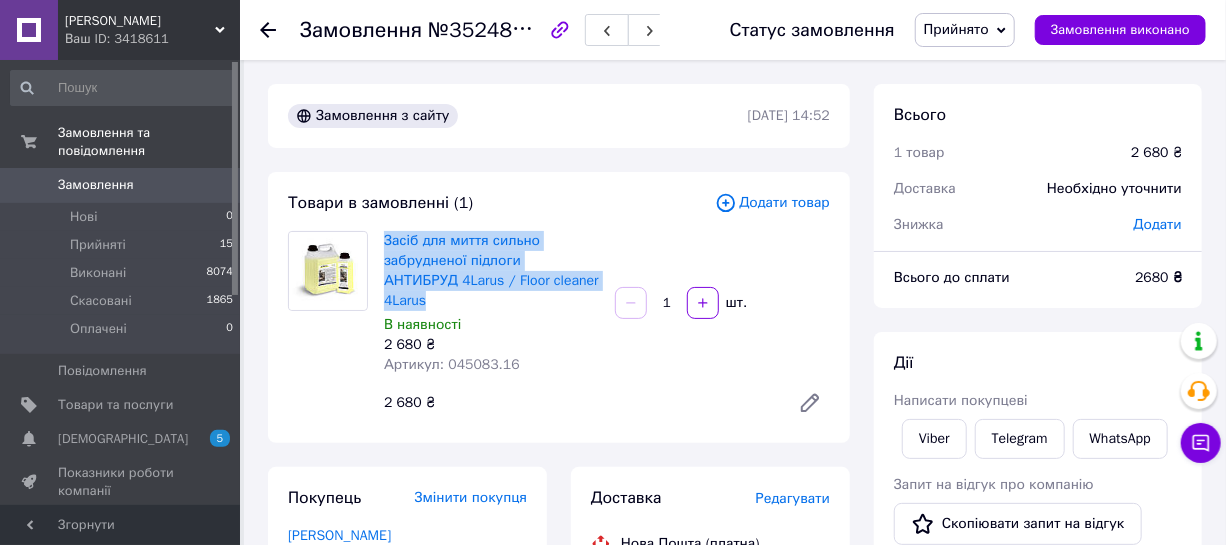 drag, startPoint x: 566, startPoint y: 280, endPoint x: 381, endPoint y: 239, distance: 189.48878 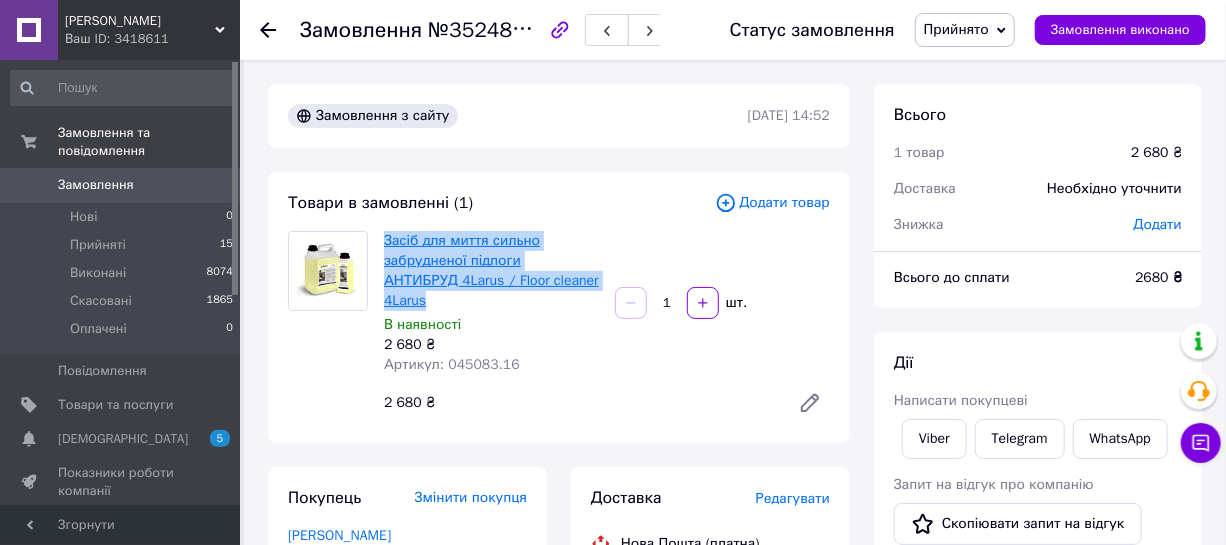 copy on "Засіб для миття сильно забрудненої підлоги АНТИБРУД 4Larus / Floor cleaner 4Larus" 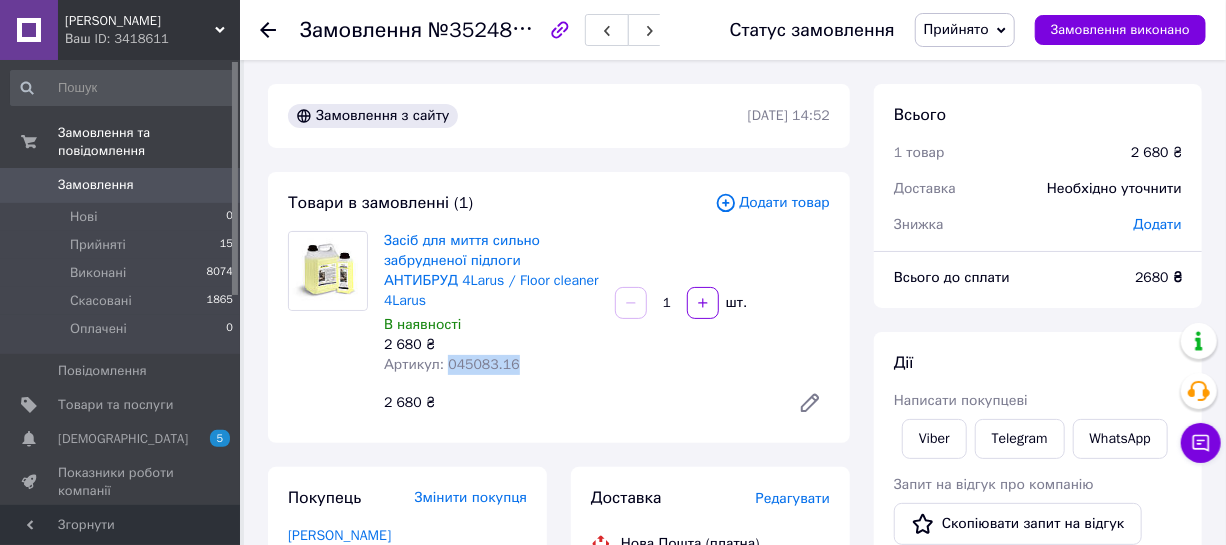 drag, startPoint x: 511, startPoint y: 347, endPoint x: 441, endPoint y: 350, distance: 70.064255 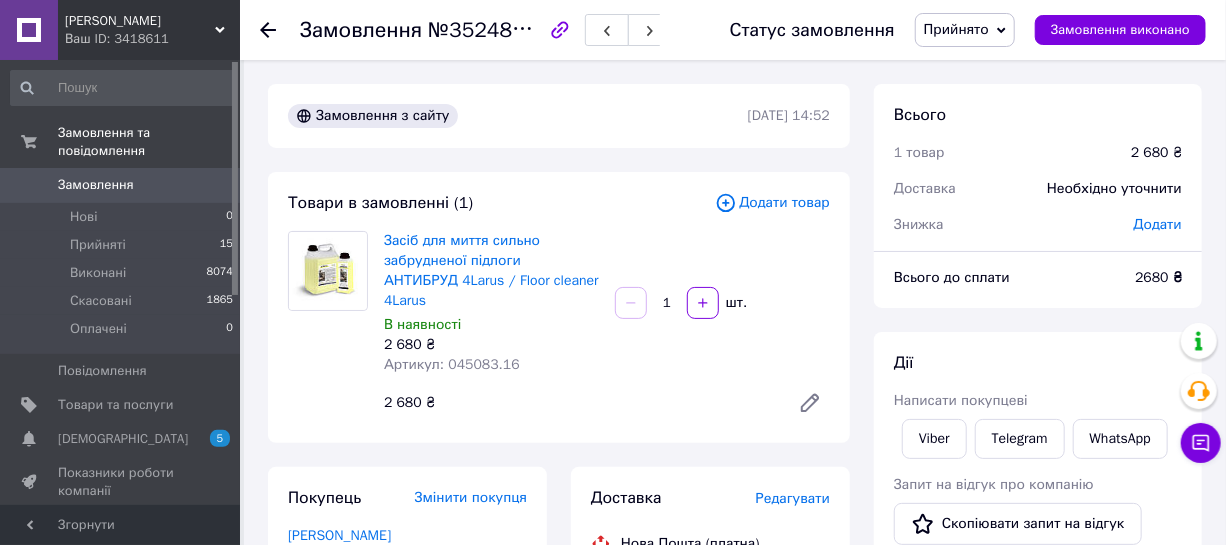 click 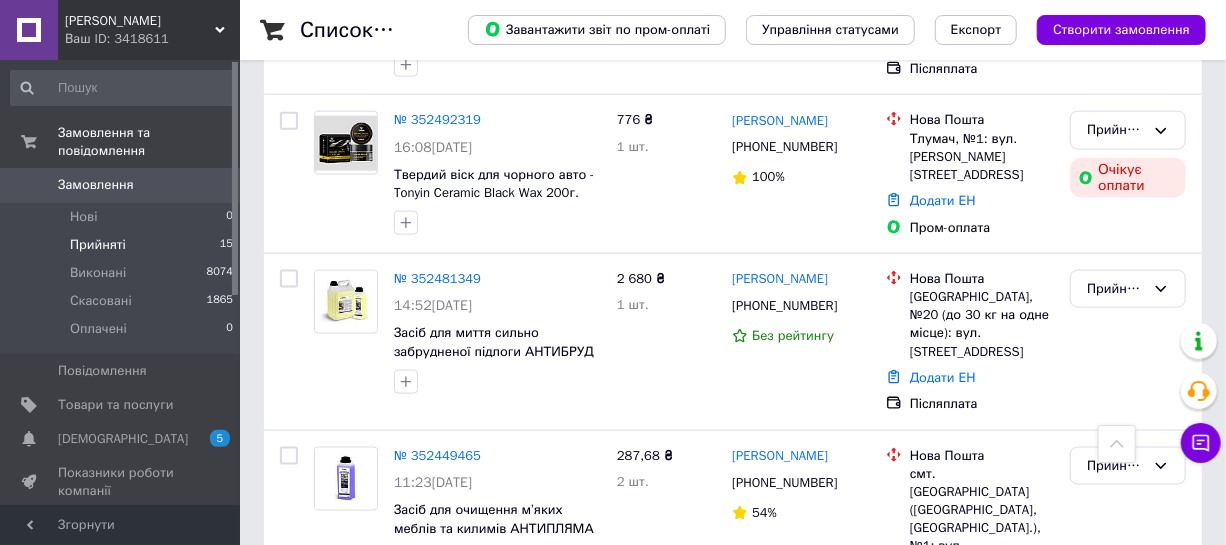 scroll, scrollTop: 1090, scrollLeft: 0, axis: vertical 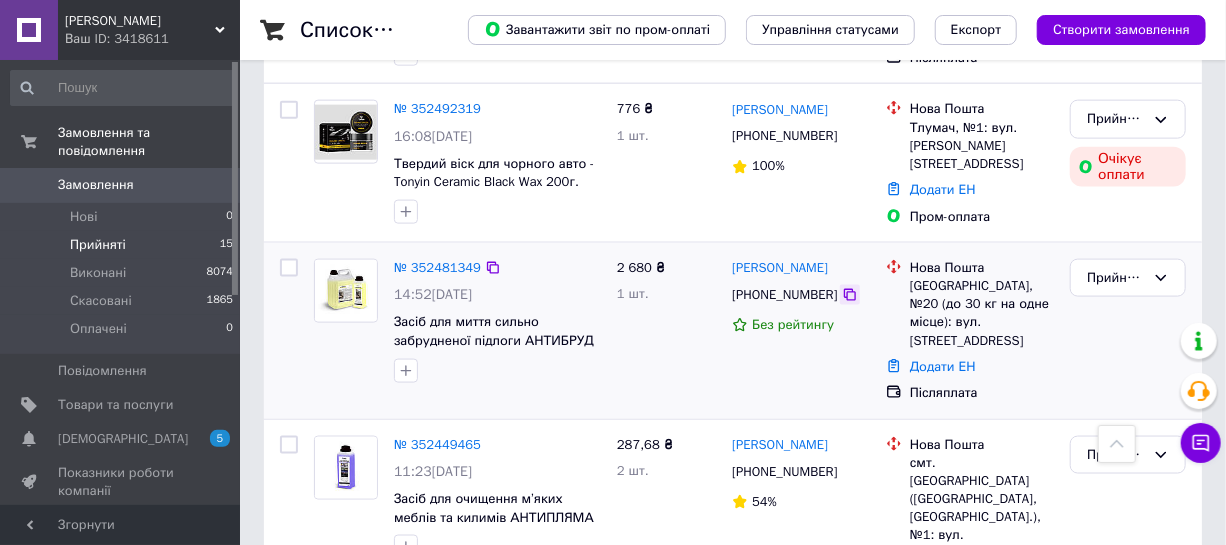 click 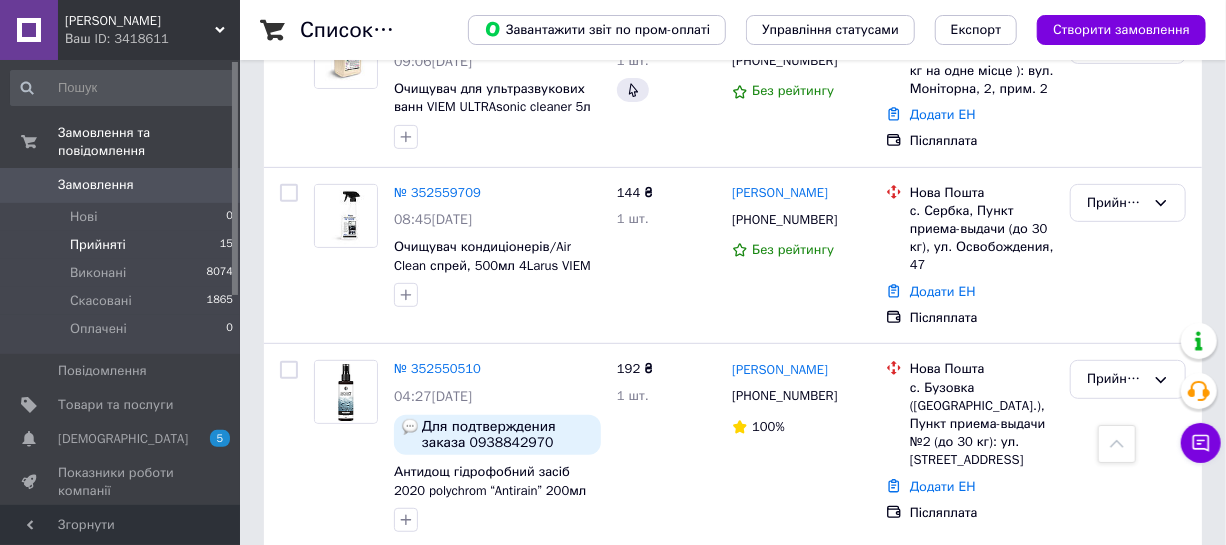 scroll, scrollTop: 196, scrollLeft: 0, axis: vertical 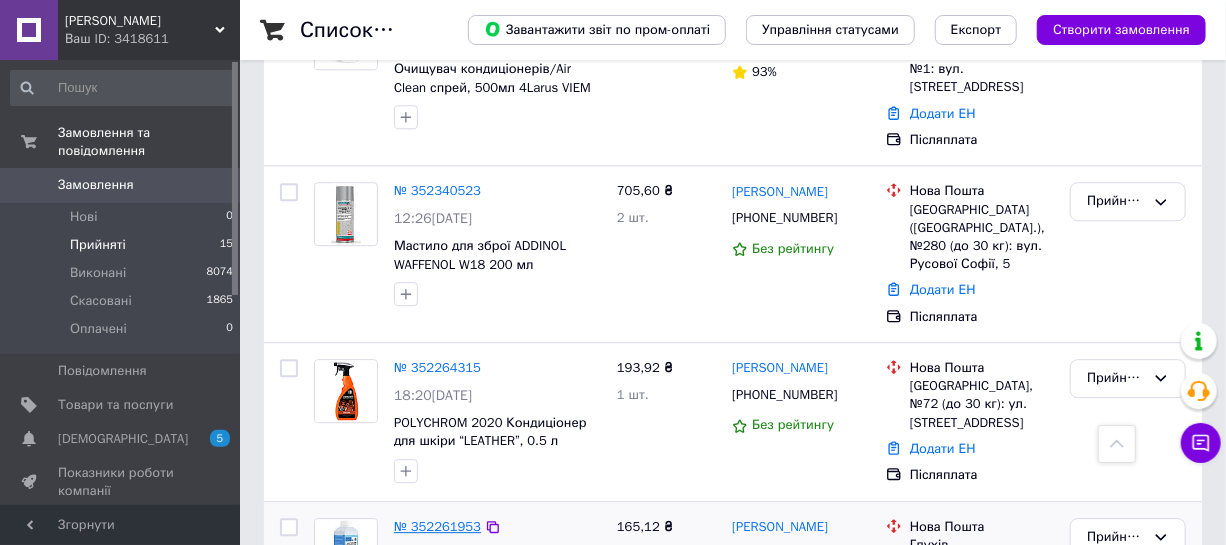 click on "№ 352261953" at bounding box center (437, 526) 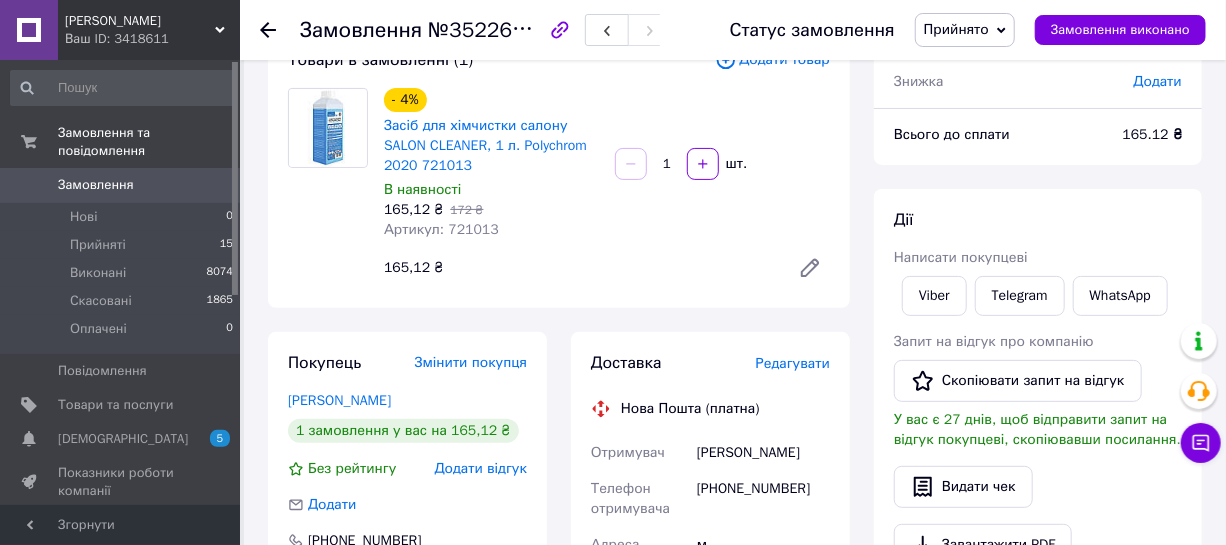 scroll, scrollTop: 97, scrollLeft: 0, axis: vertical 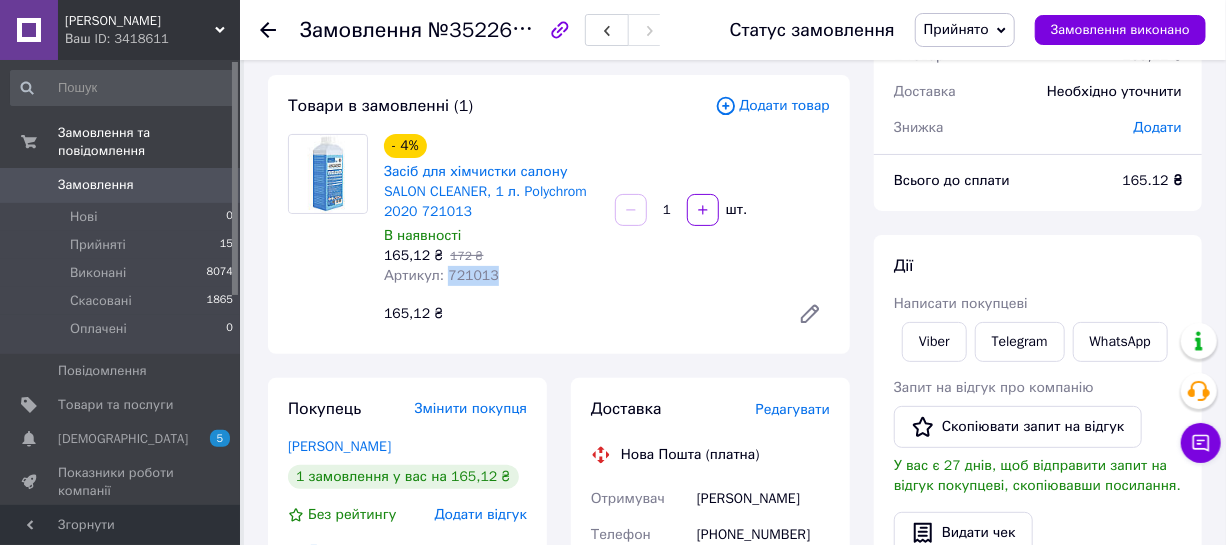 drag, startPoint x: 490, startPoint y: 275, endPoint x: 445, endPoint y: 273, distance: 45.044422 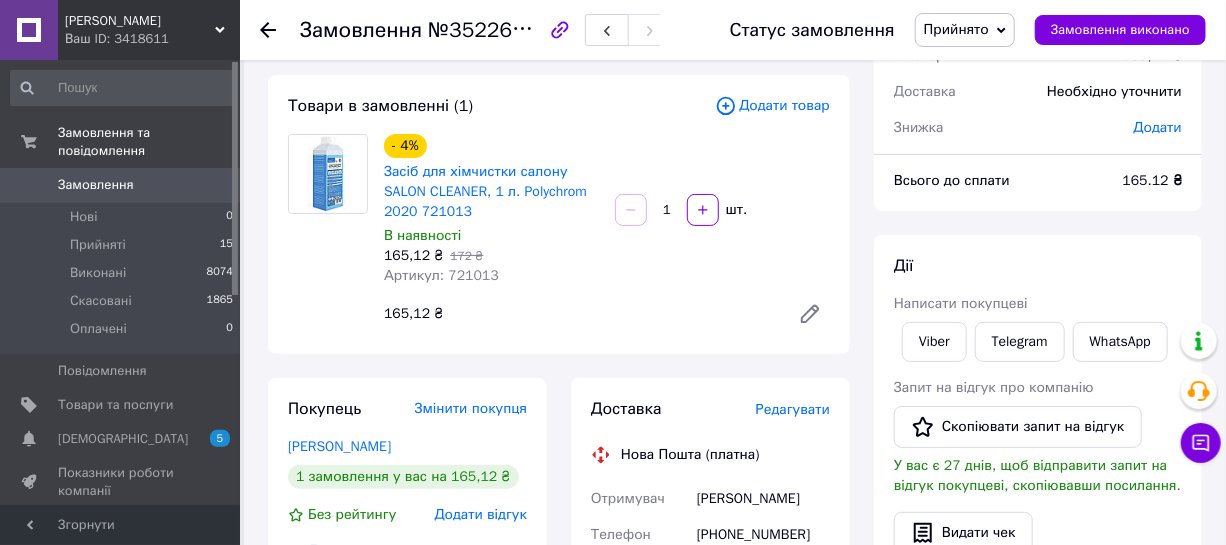 click 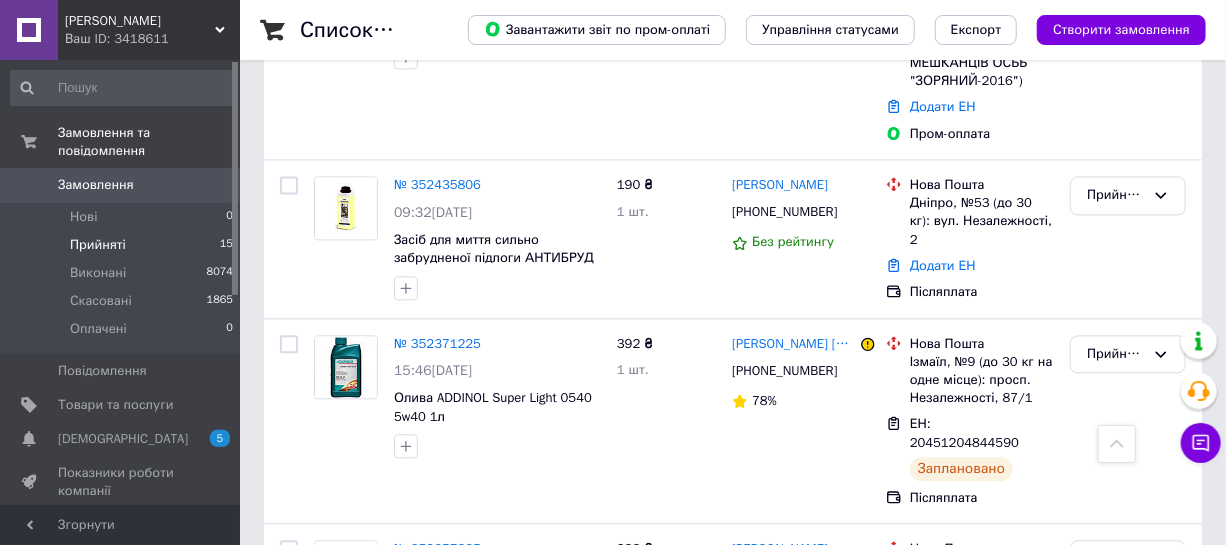 scroll, scrollTop: 1818, scrollLeft: 0, axis: vertical 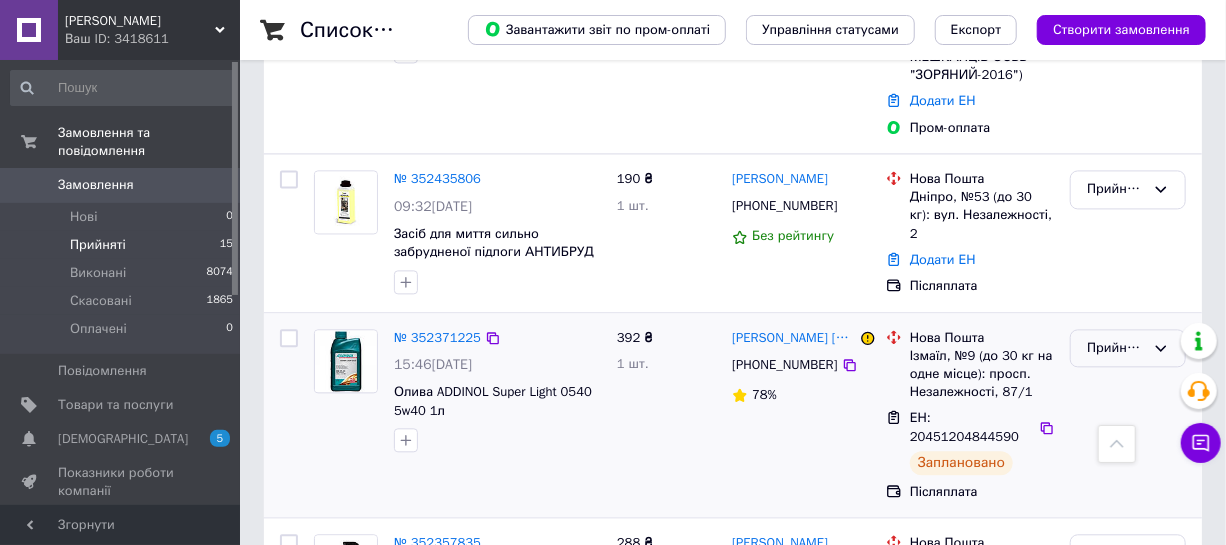 click on "Прийнято" at bounding box center (1116, 348) 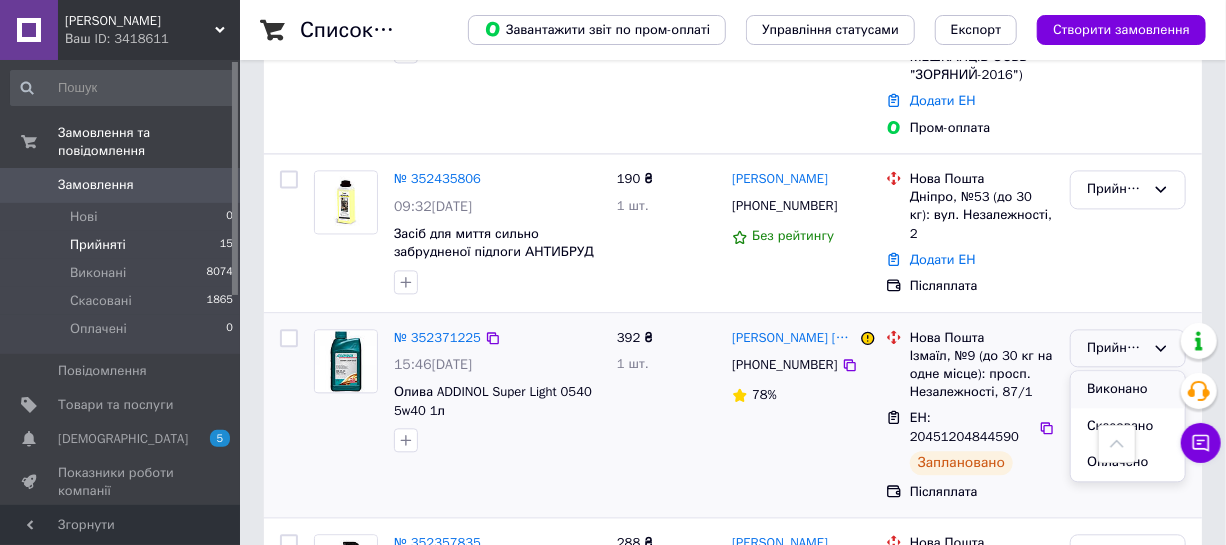 click on "Виконано" at bounding box center [1128, 389] 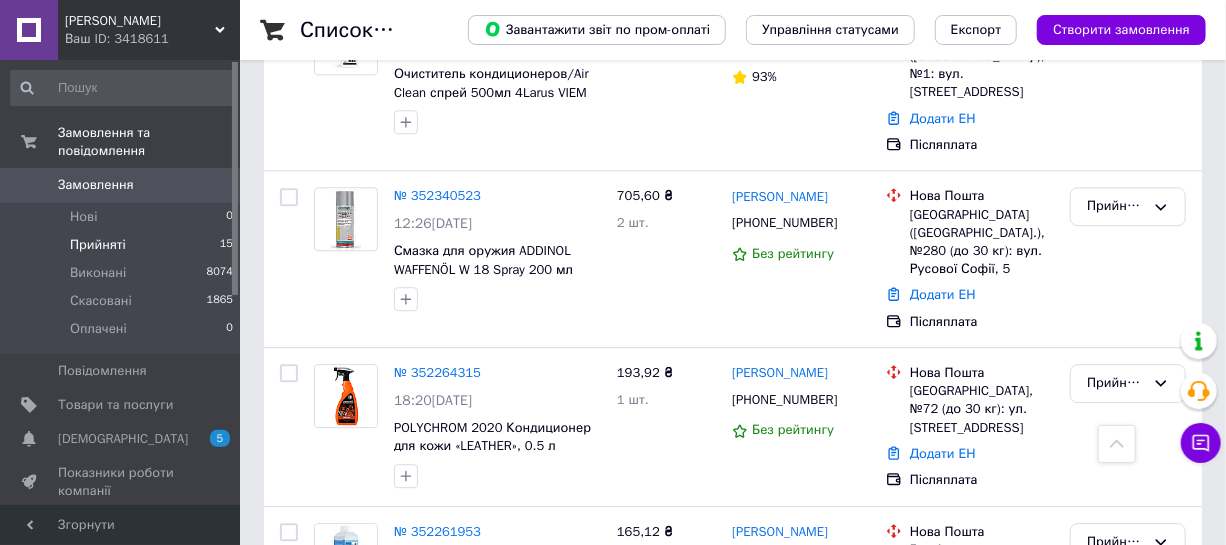 scroll, scrollTop: 2346, scrollLeft: 0, axis: vertical 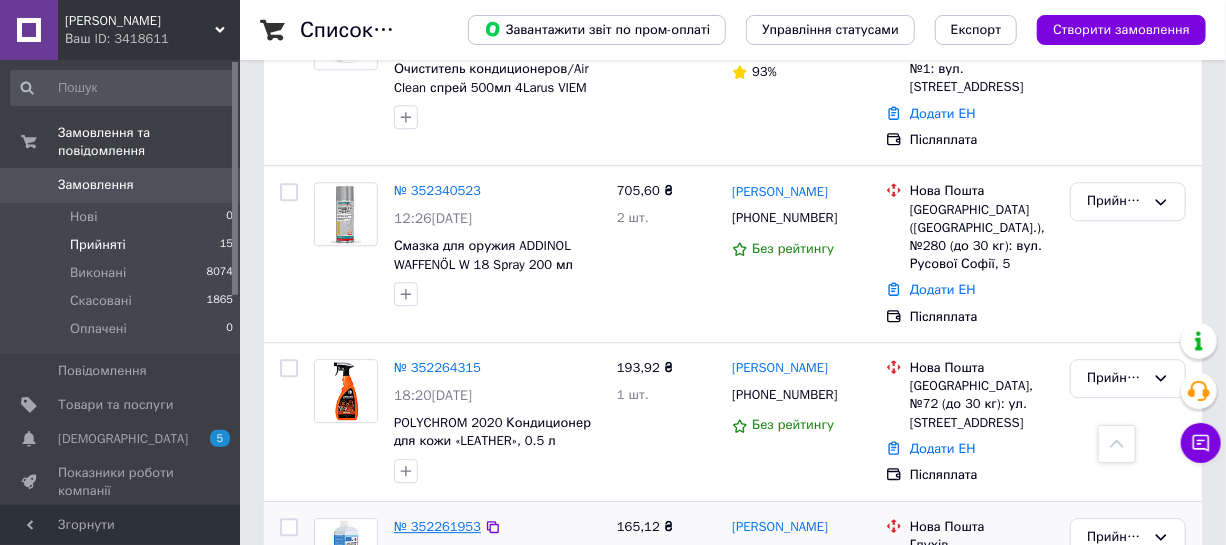 click on "№ 352261953" at bounding box center (437, 526) 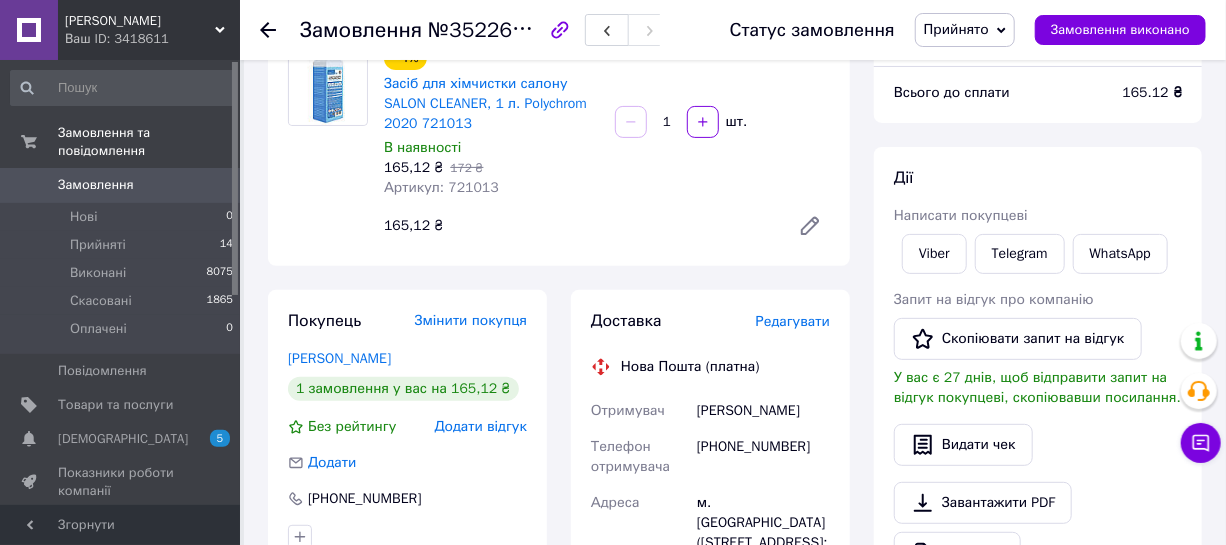 scroll, scrollTop: 97, scrollLeft: 0, axis: vertical 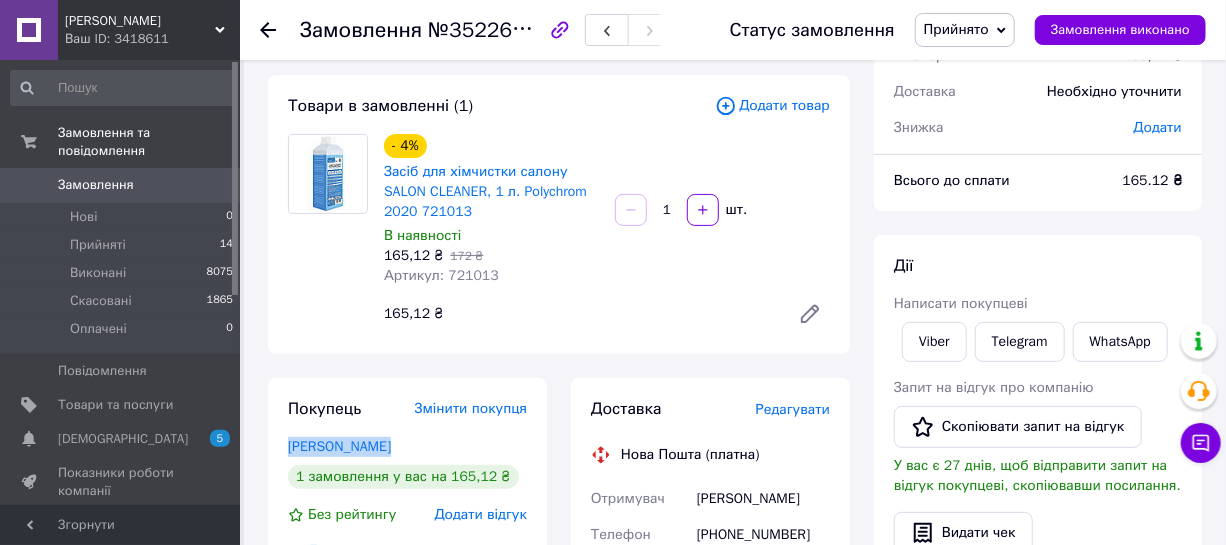 drag, startPoint x: 370, startPoint y: 444, endPoint x: 286, endPoint y: 445, distance: 84.00595 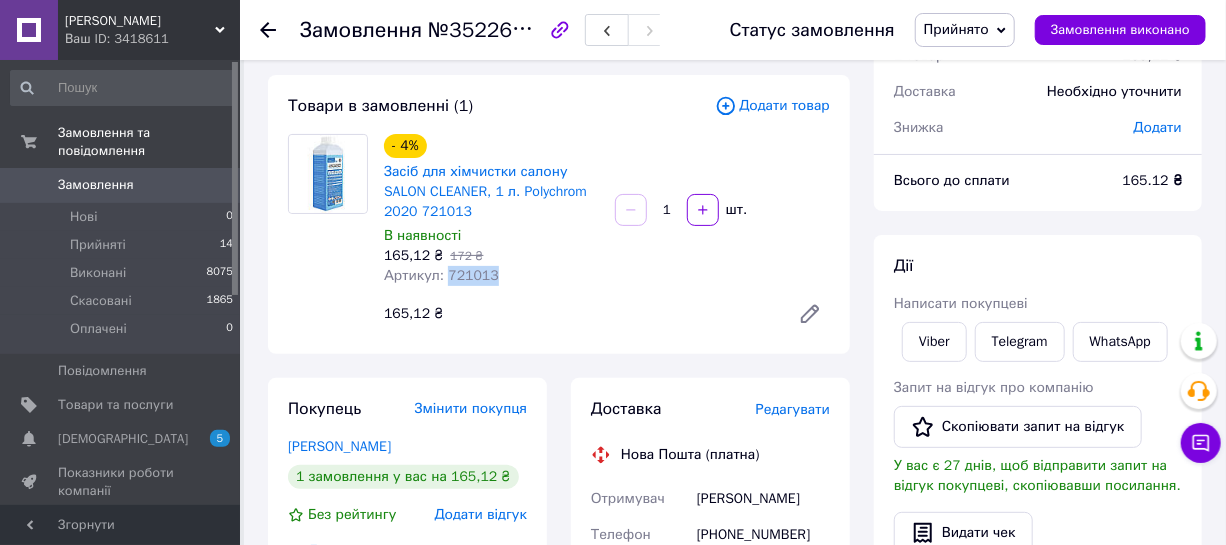 drag, startPoint x: 491, startPoint y: 274, endPoint x: 442, endPoint y: 273, distance: 49.010204 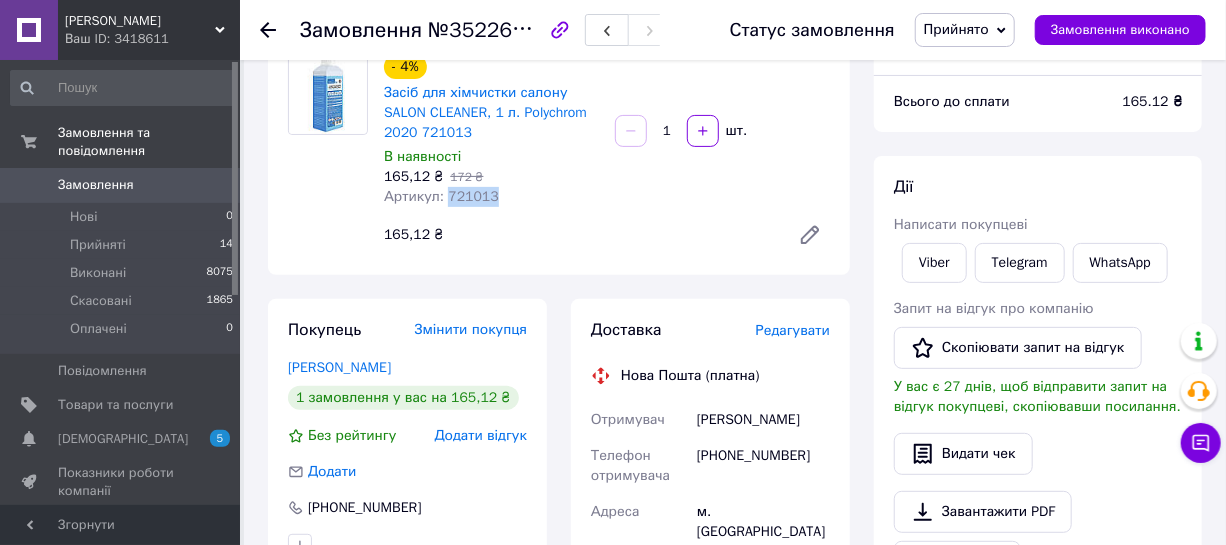 scroll, scrollTop: 188, scrollLeft: 0, axis: vertical 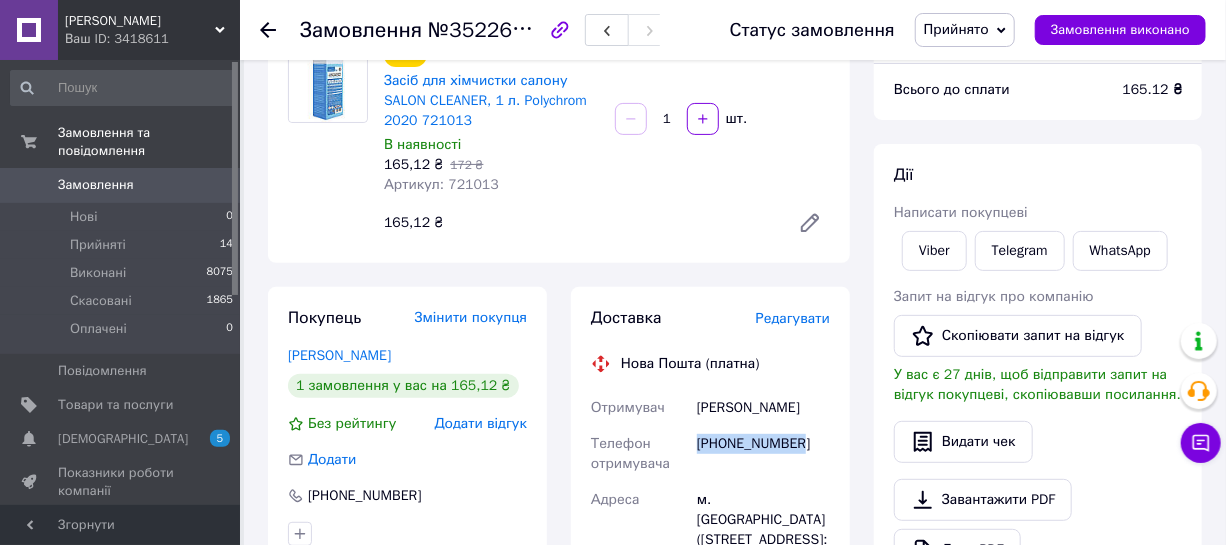 drag, startPoint x: 803, startPoint y: 446, endPoint x: 698, endPoint y: 449, distance: 105.04285 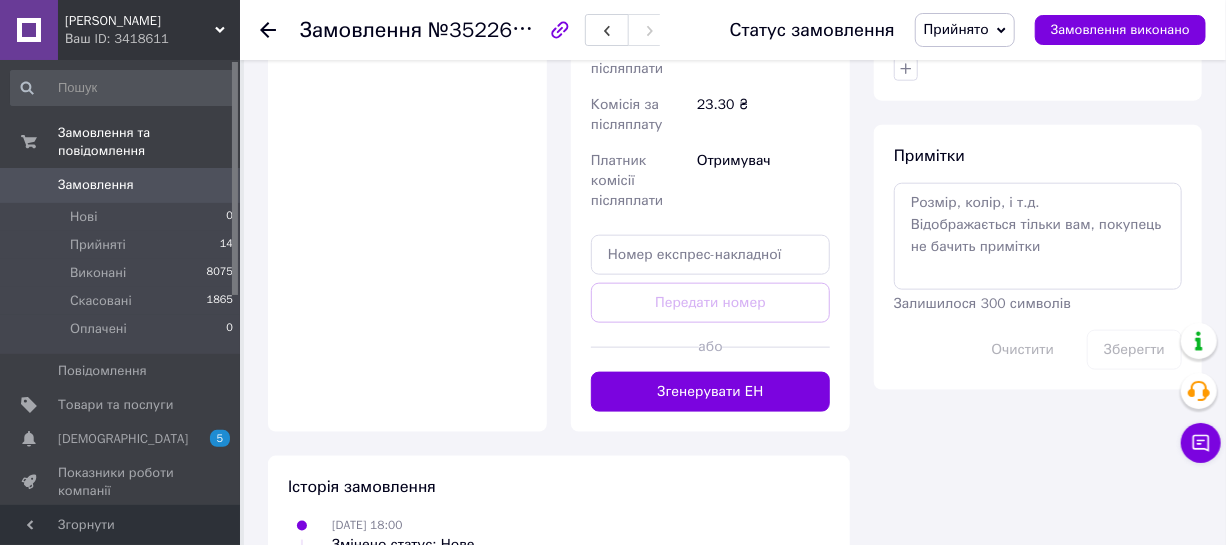 scroll, scrollTop: 963, scrollLeft: 0, axis: vertical 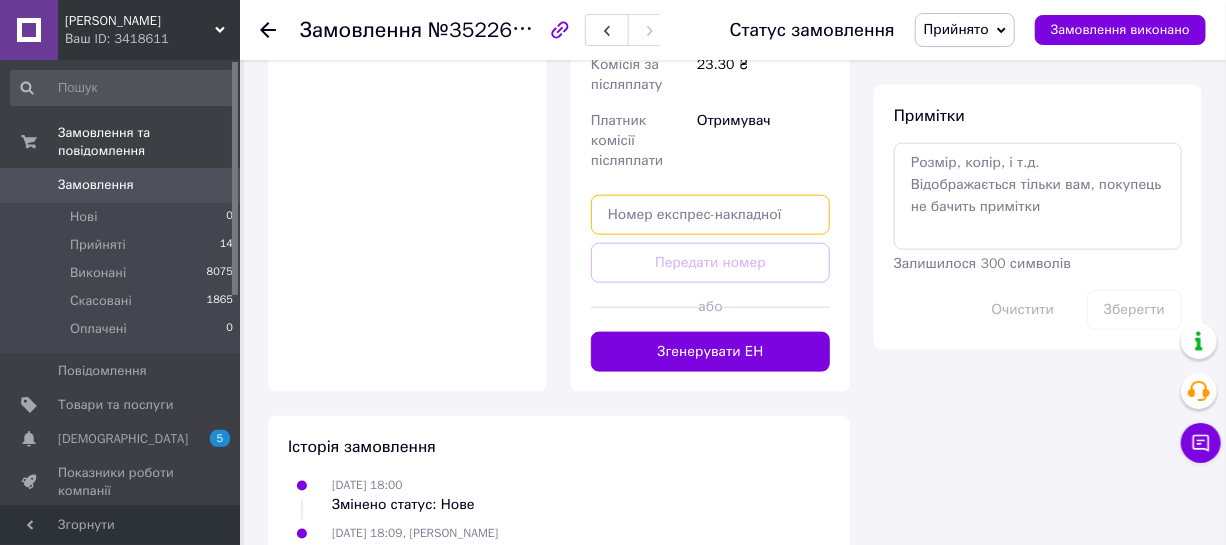 click at bounding box center [710, 215] 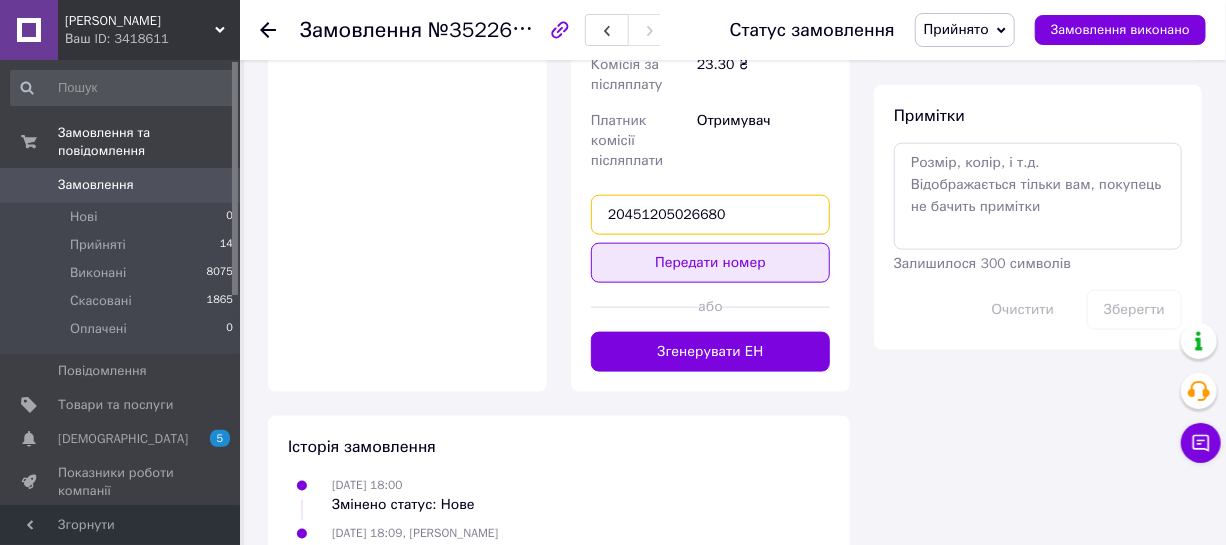 type on "20451205026680" 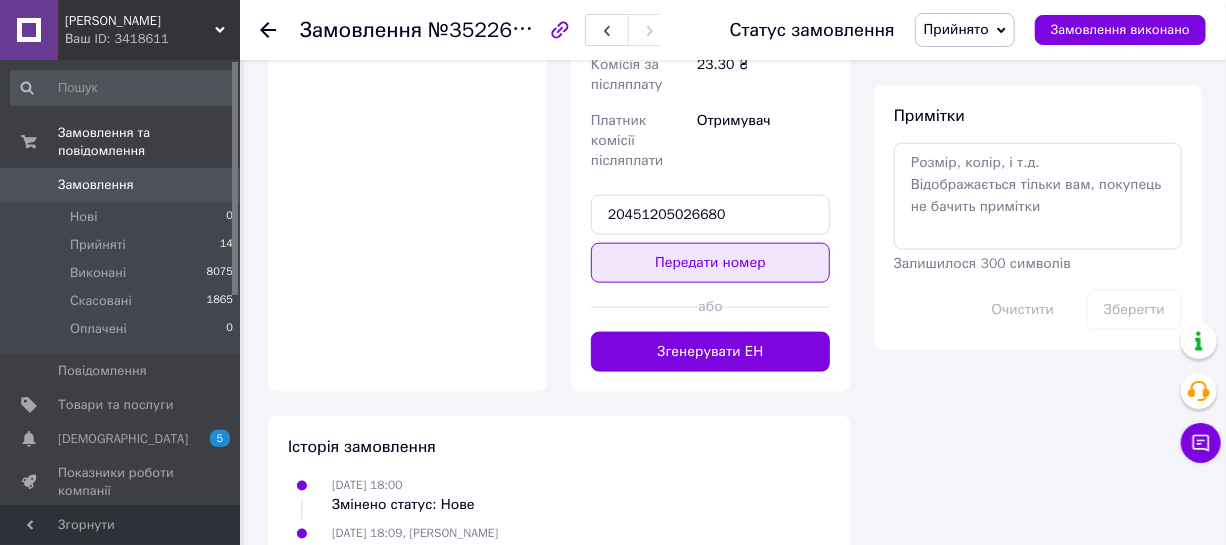 click on "Передати номер" at bounding box center (710, 263) 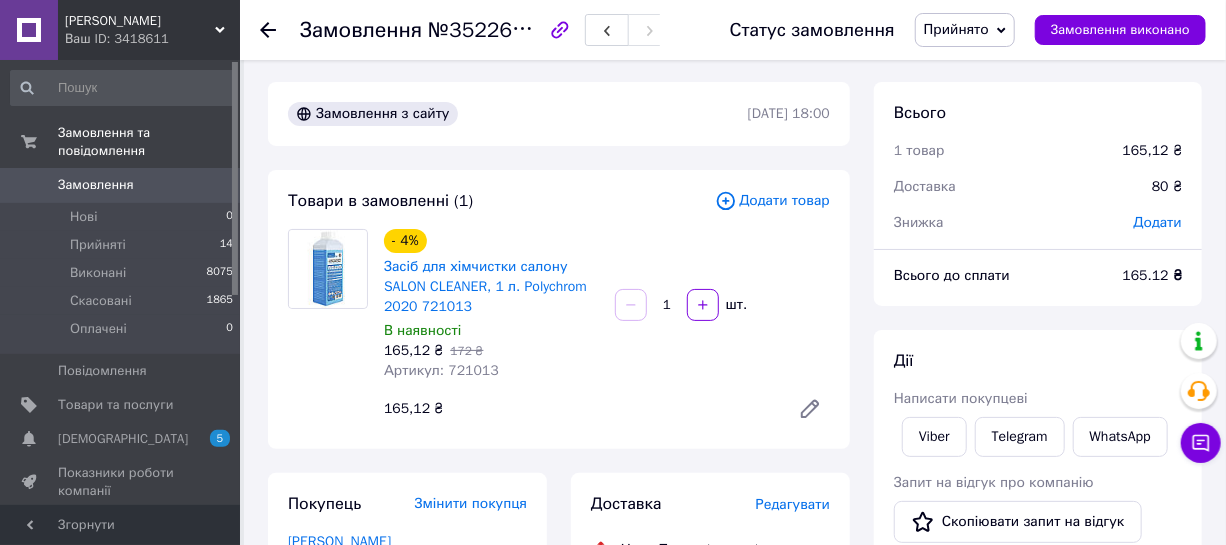 scroll, scrollTop: 0, scrollLeft: 0, axis: both 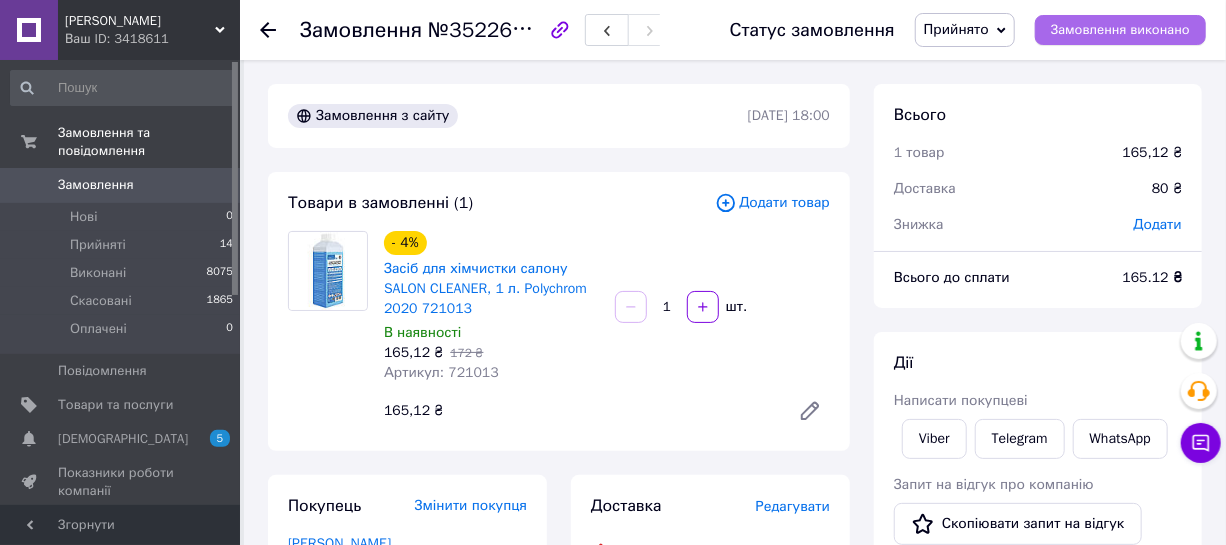 click on "Замовлення виконано" at bounding box center [1120, 30] 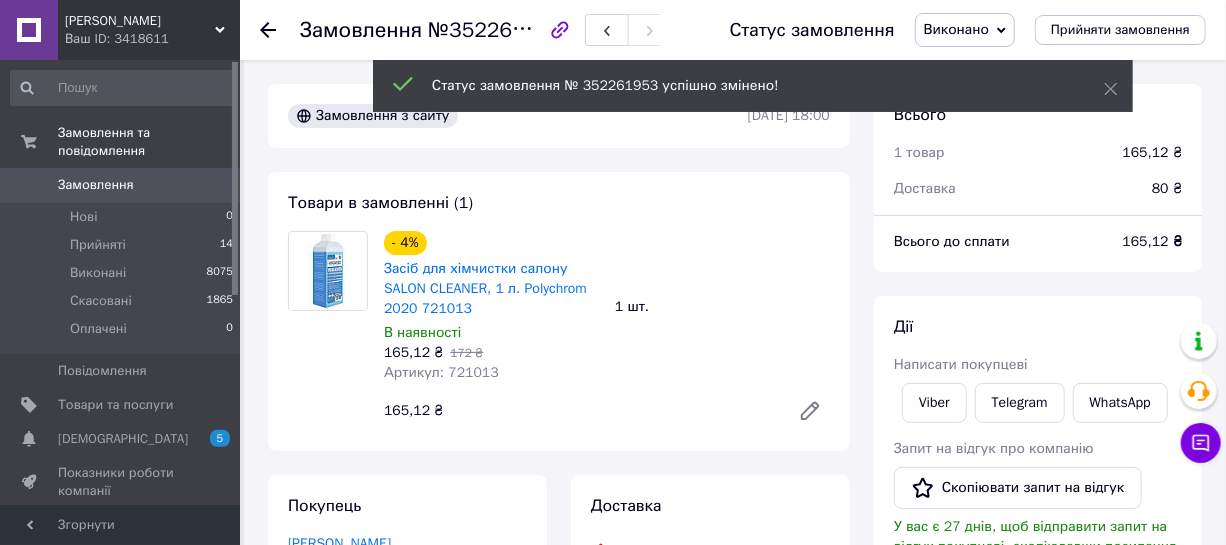 click 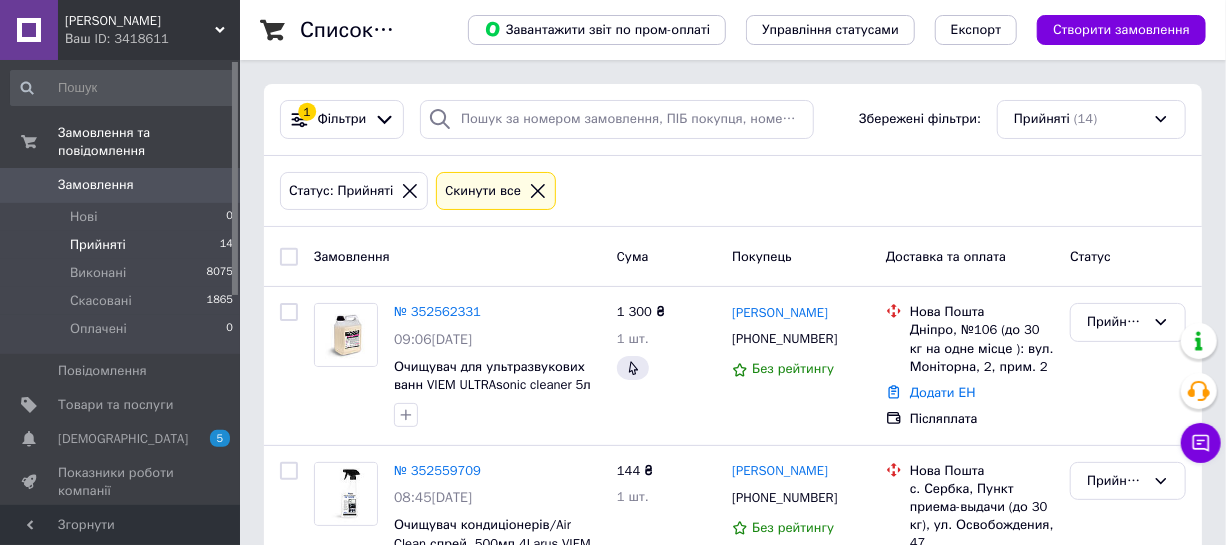 click on "[PERSON_NAME]" at bounding box center [140, 21] 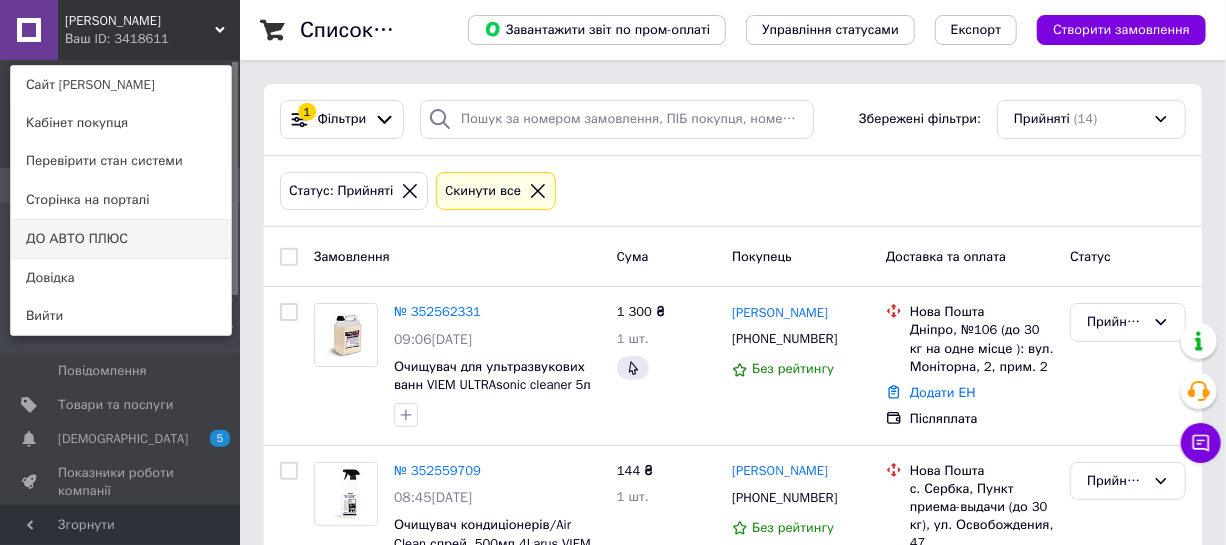 click on "ДО АВТО ПЛЮС" at bounding box center (121, 239) 